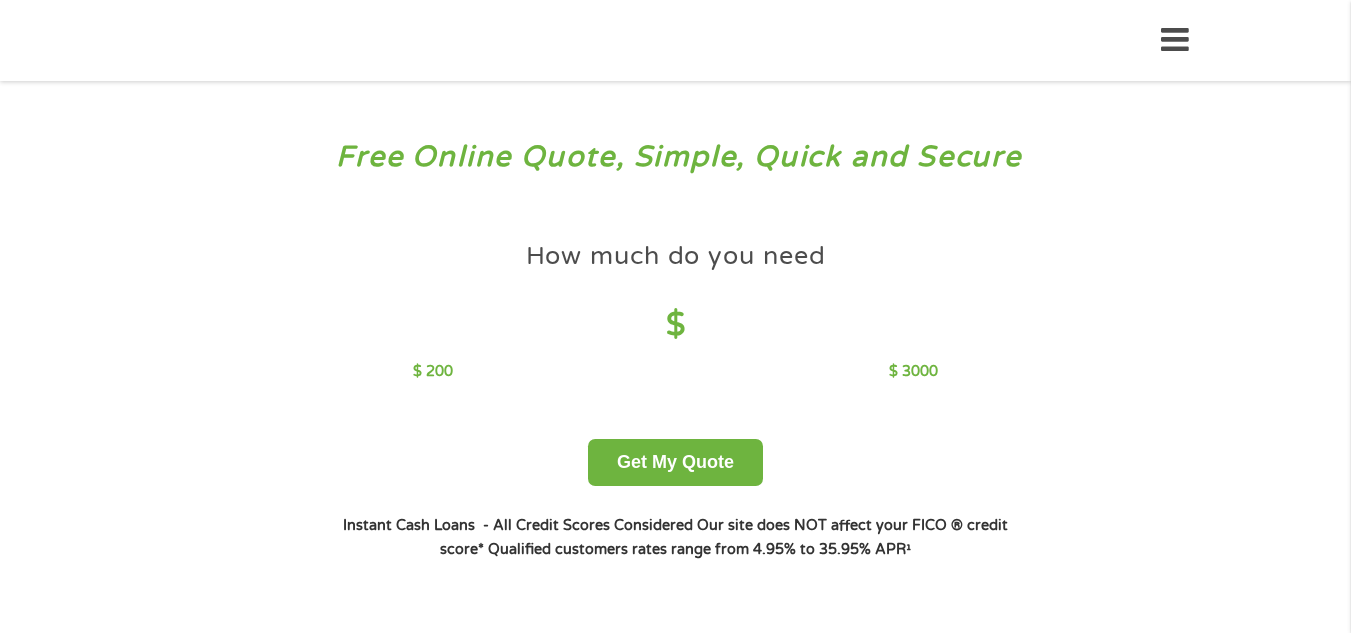 scroll, scrollTop: 0, scrollLeft: 0, axis: both 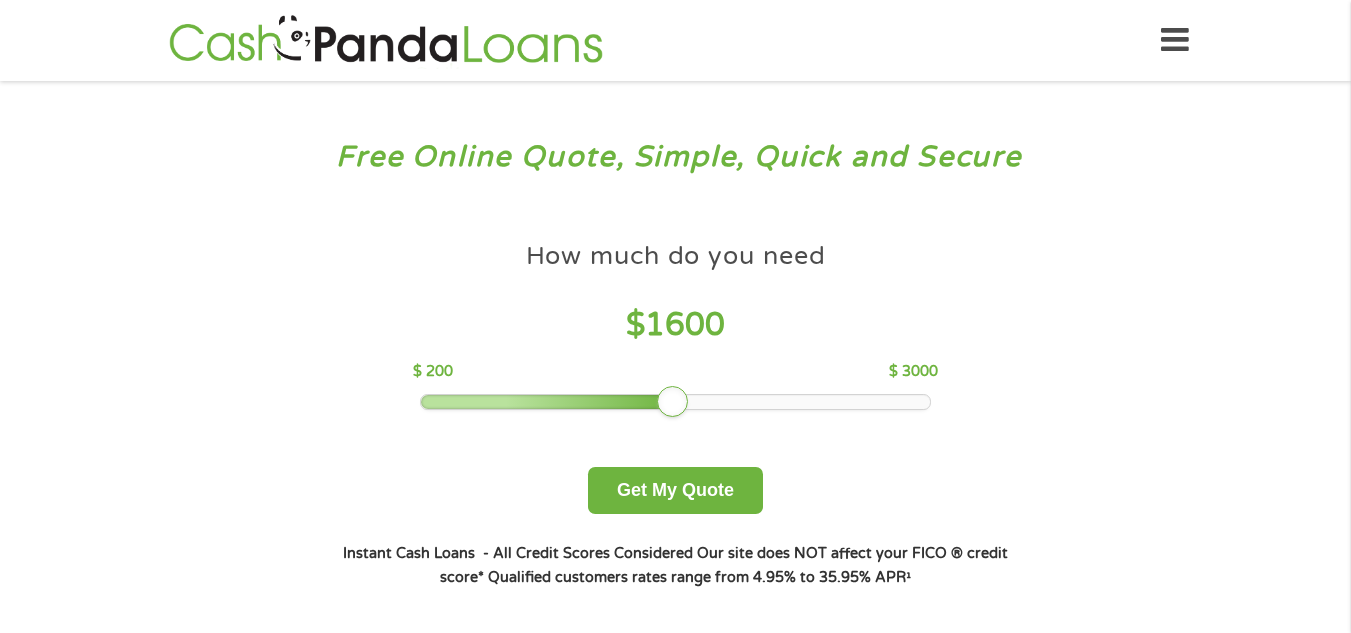 click at bounding box center [675, 402] 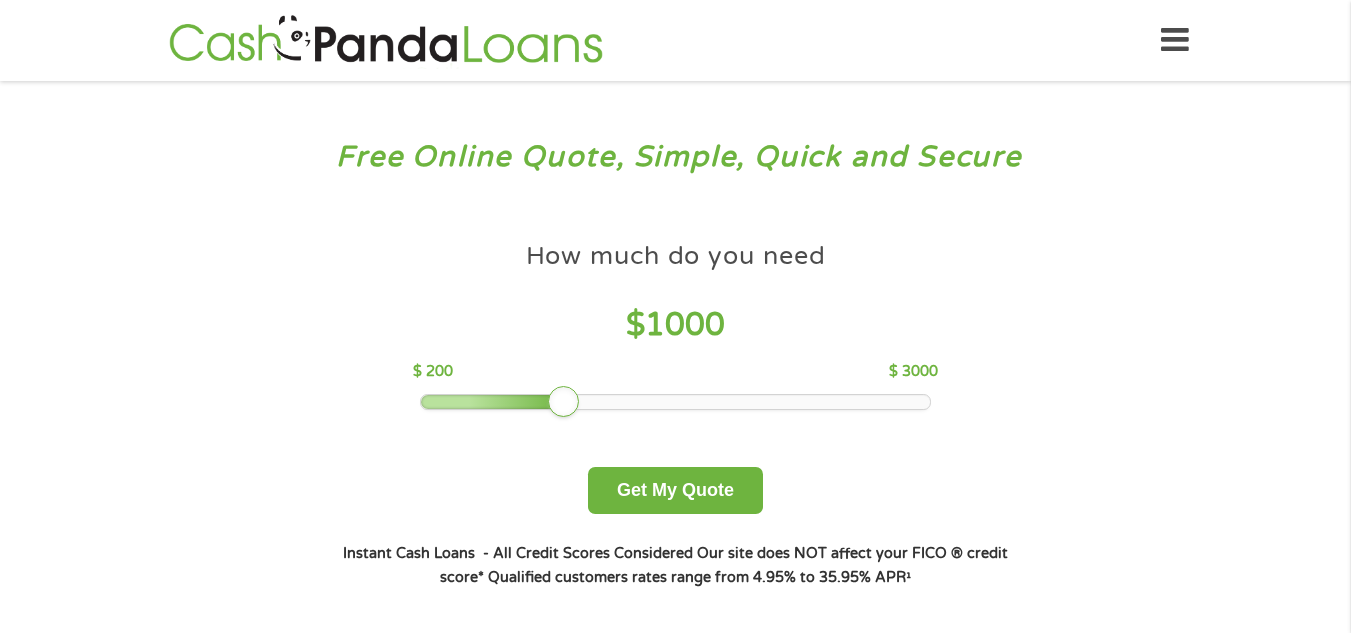 click at bounding box center [675, 402] 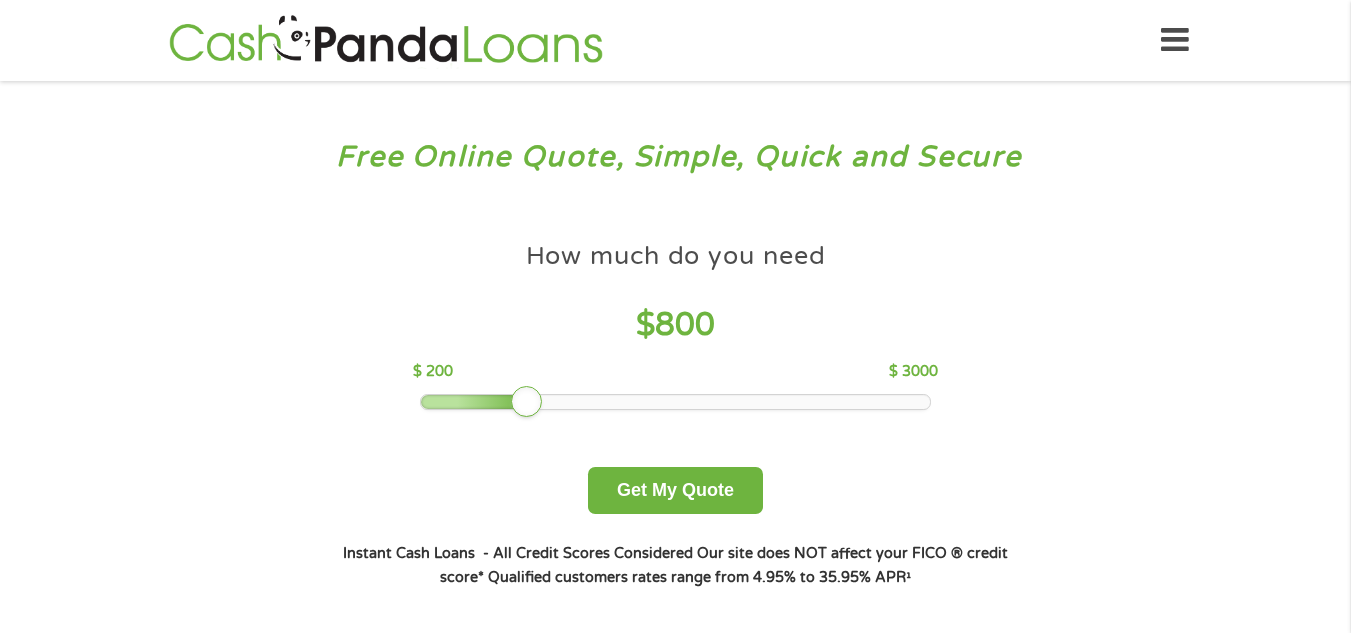 click at bounding box center (675, 402) 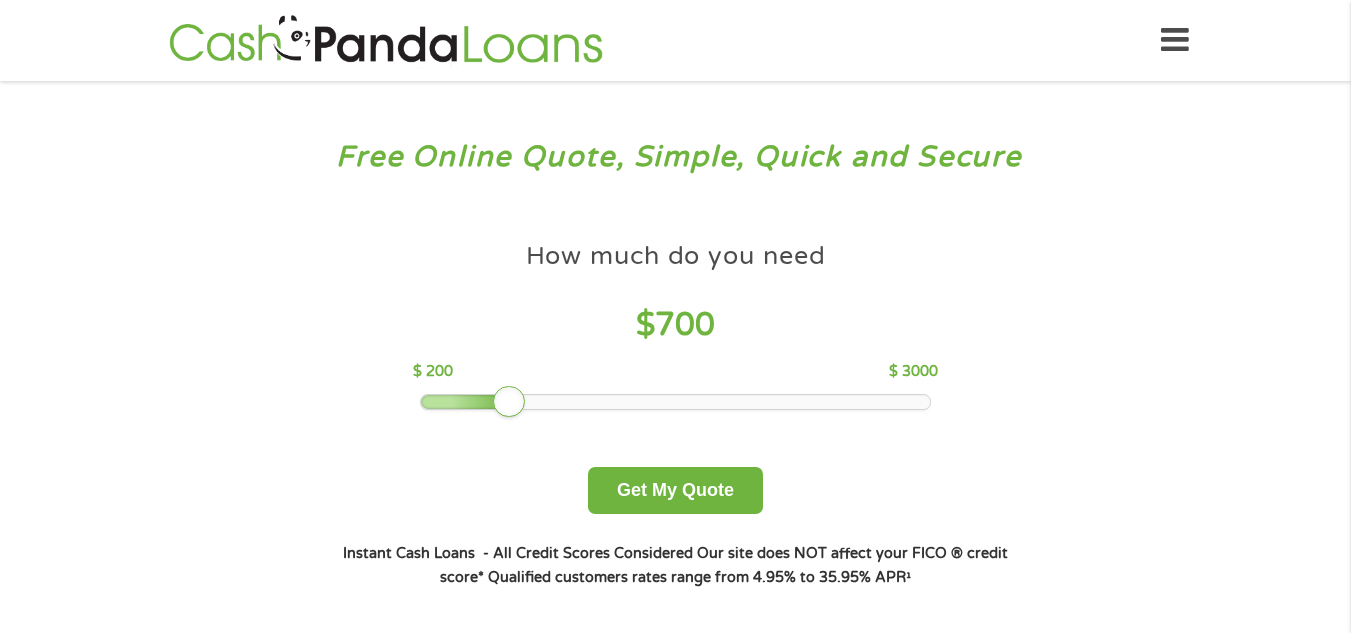 click at bounding box center (675, 402) 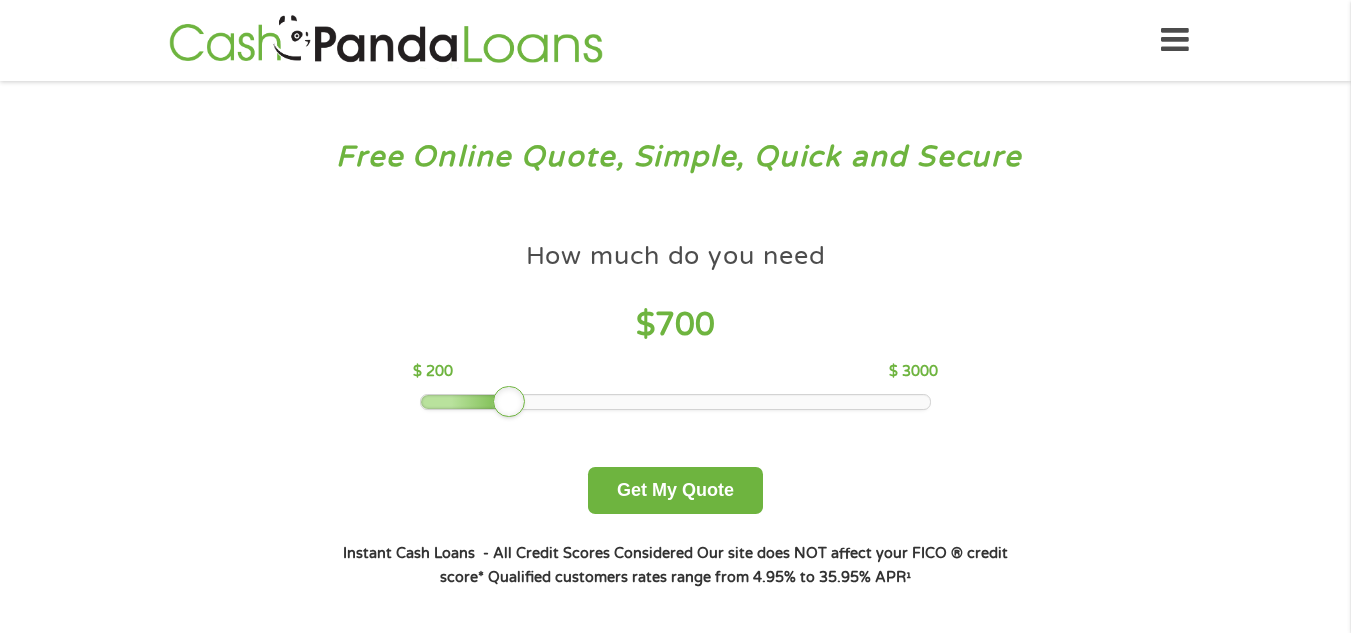 click at bounding box center [509, 402] 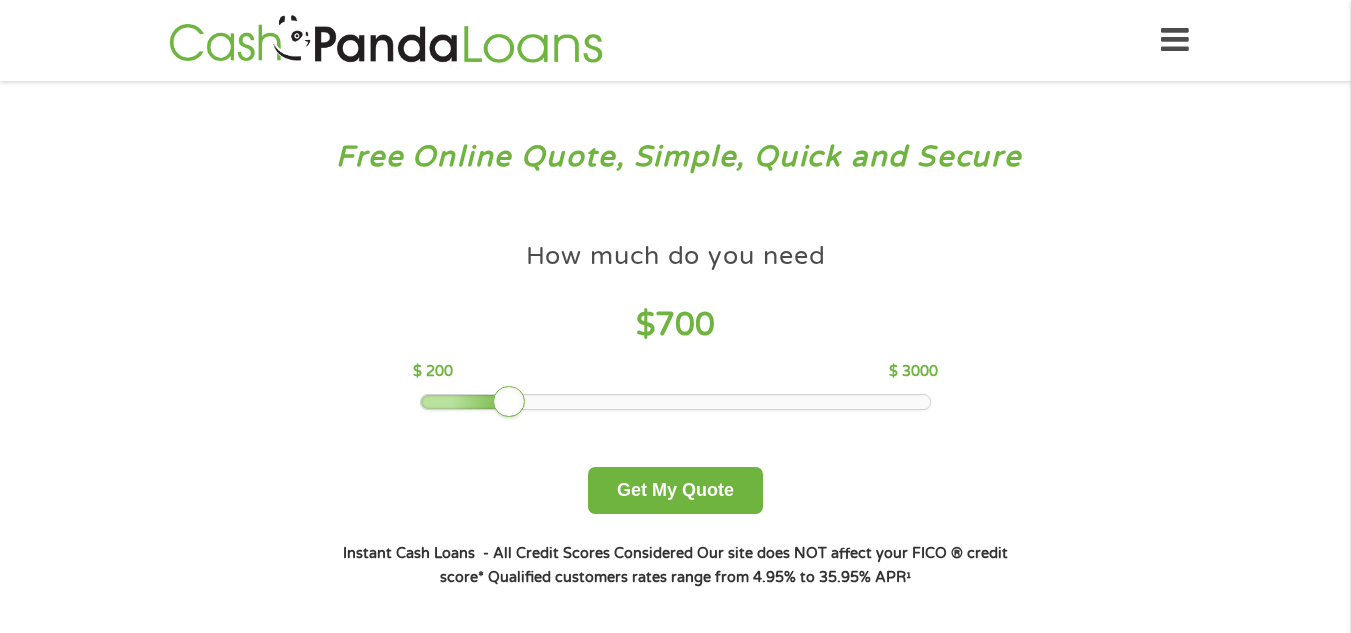 click at bounding box center (675, 402) 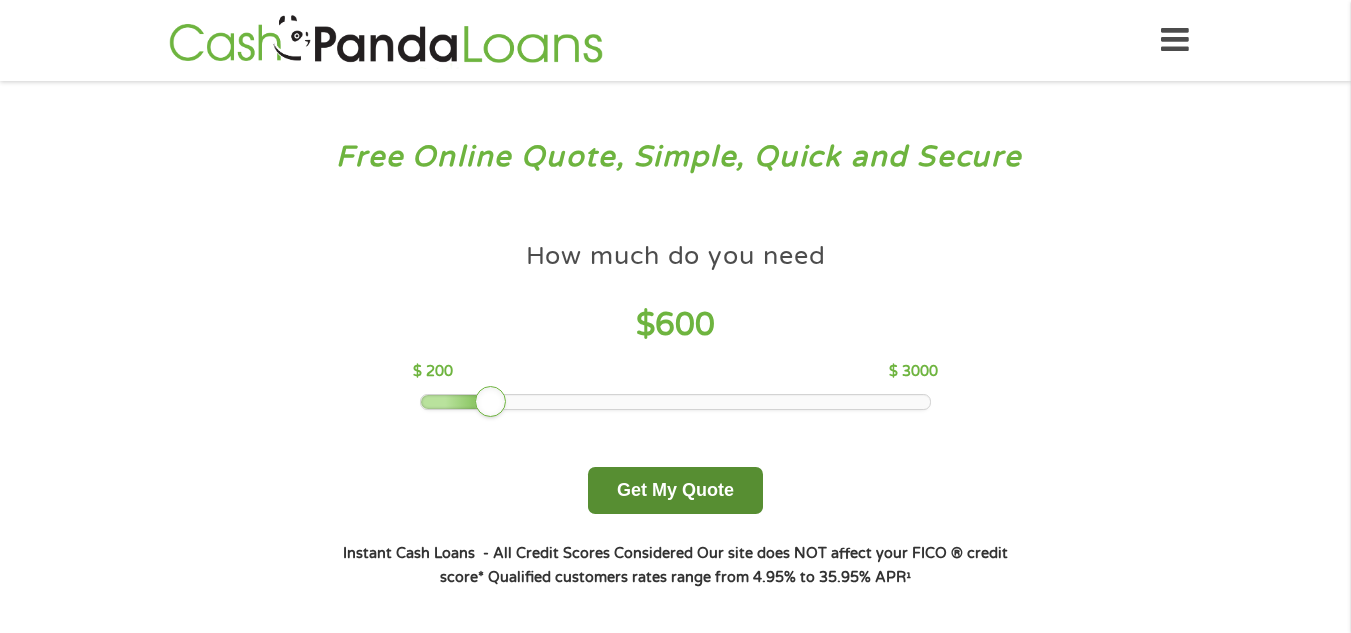 click on "Get My Quote" at bounding box center (675, 490) 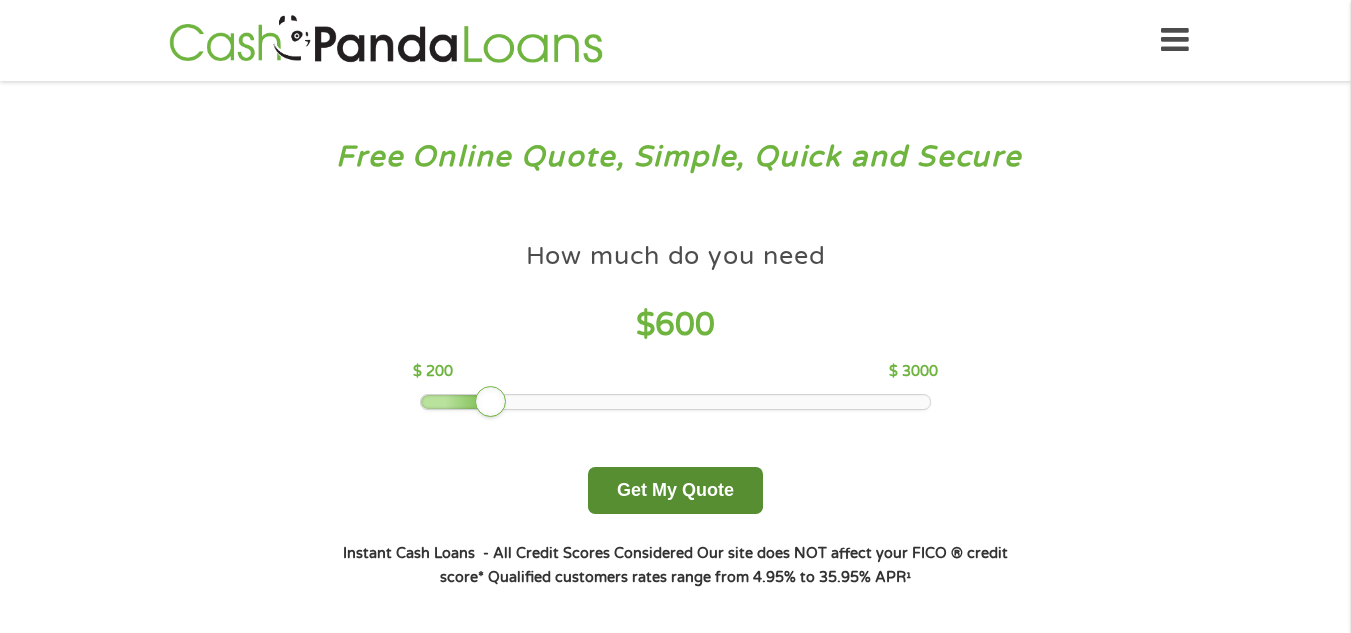 click on "Get My Quote" at bounding box center [675, 490] 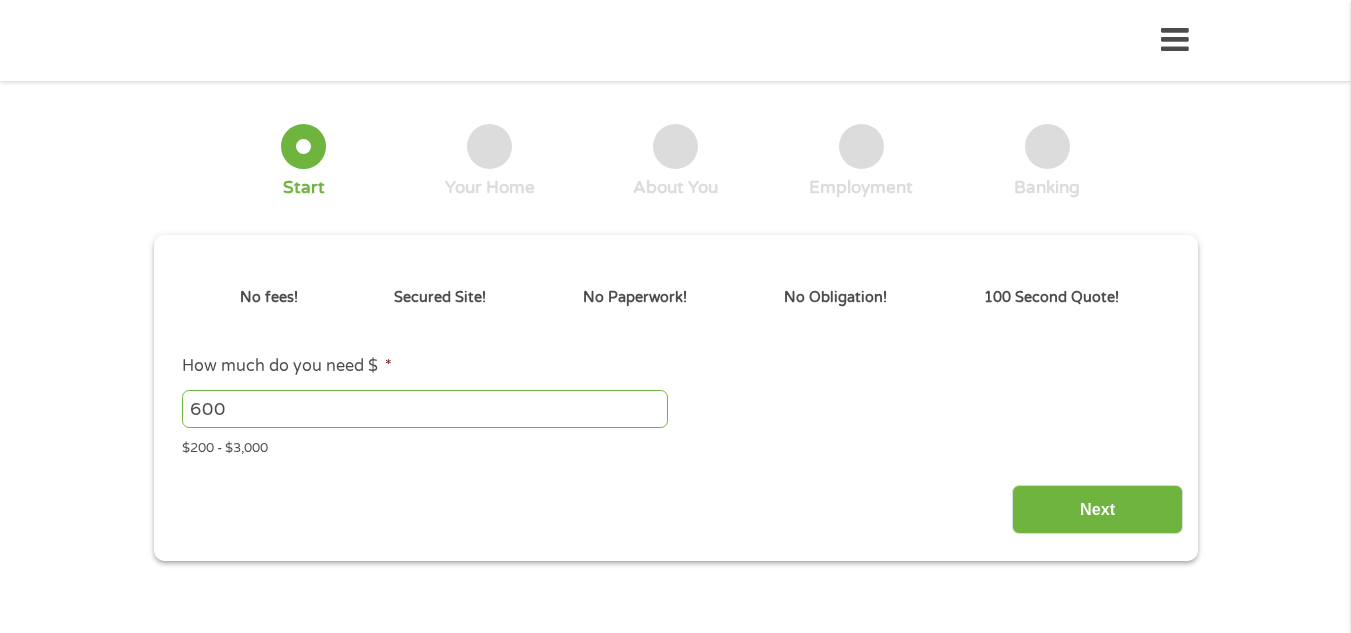 scroll, scrollTop: 0, scrollLeft: 0, axis: both 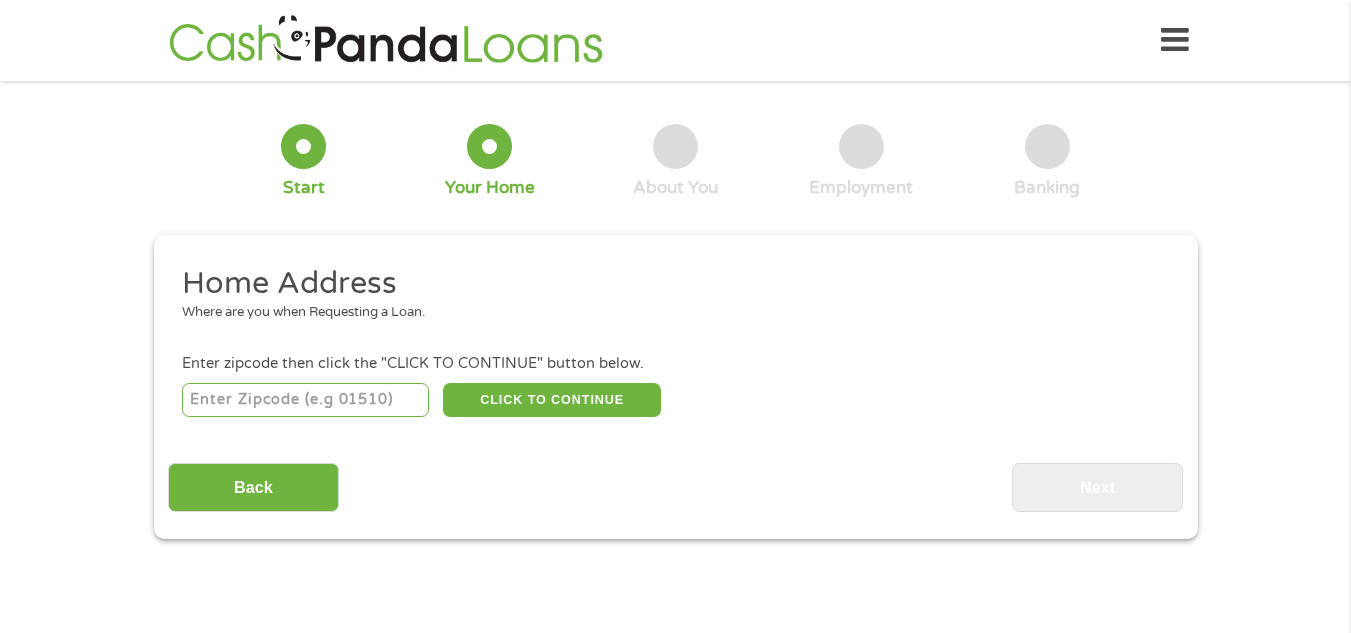 click at bounding box center [305, 400] 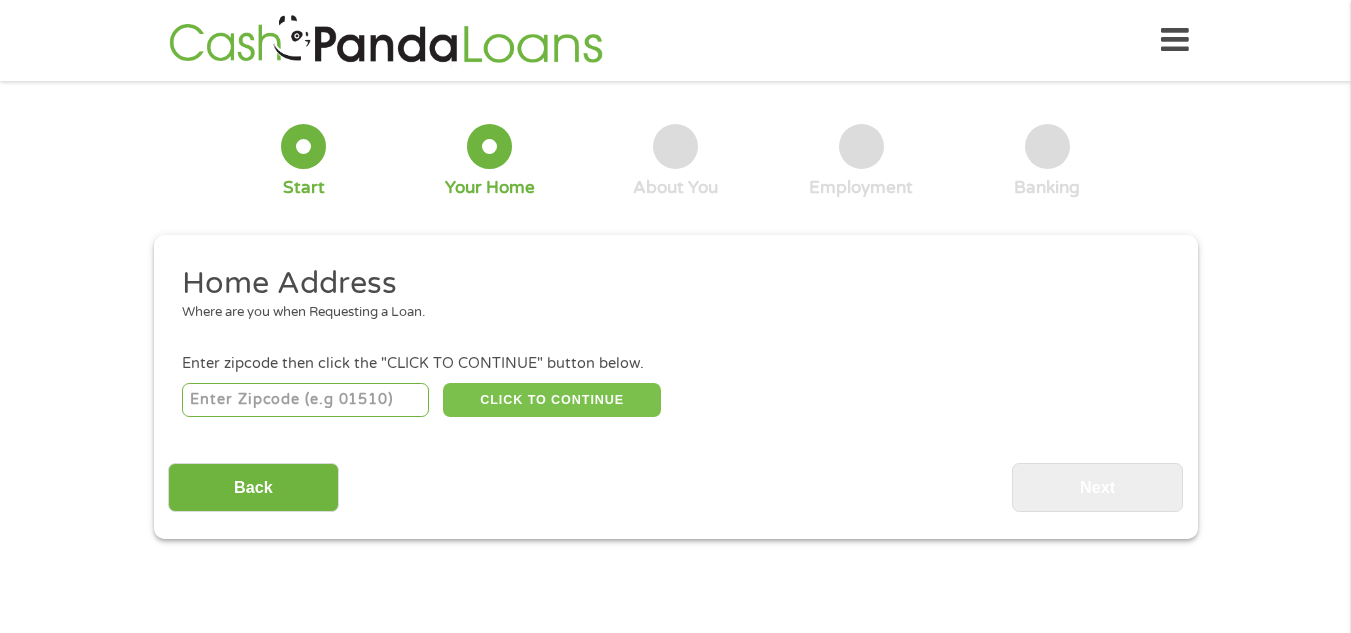 type on "[POSTAL_CODE]" 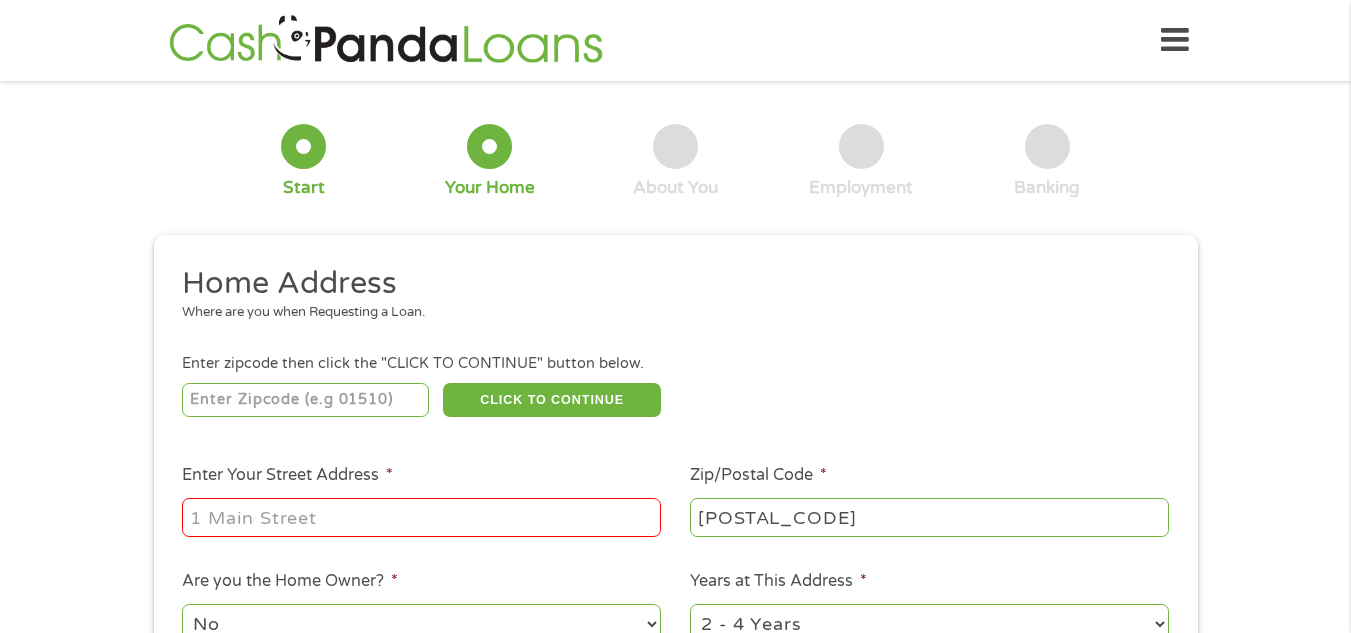 click on "Enter Your Street Address *" at bounding box center (421, 517) 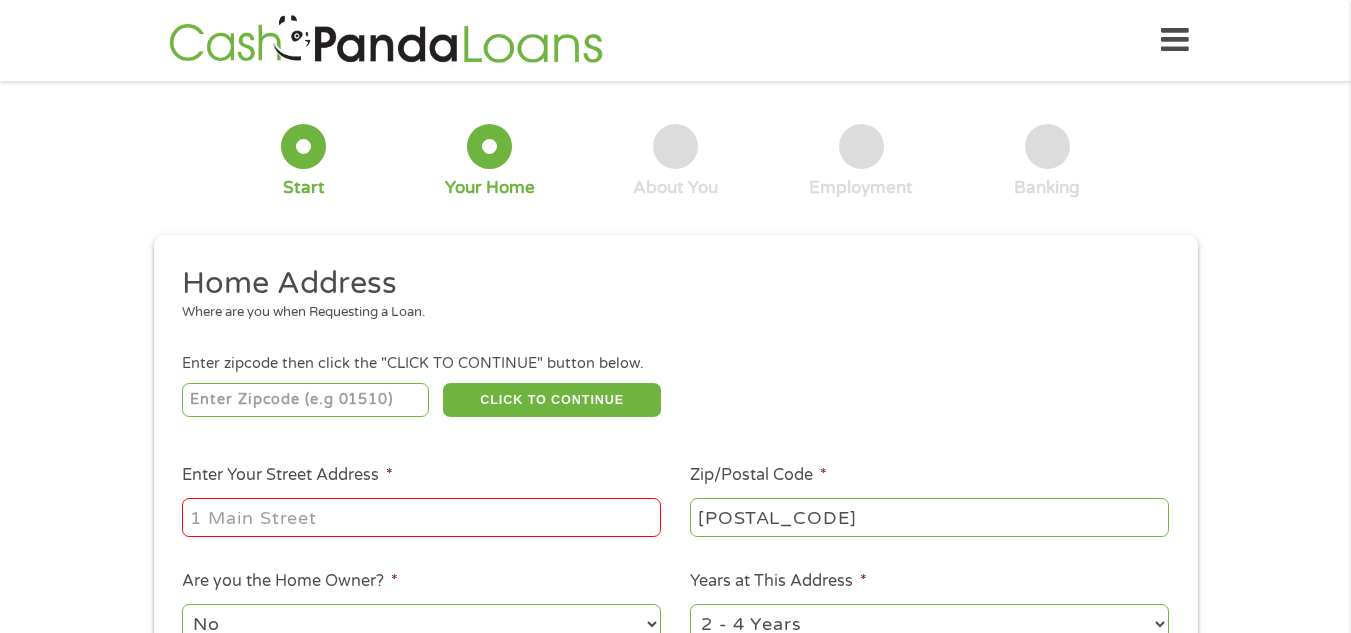 type on "[NUMBER] [STREET]" 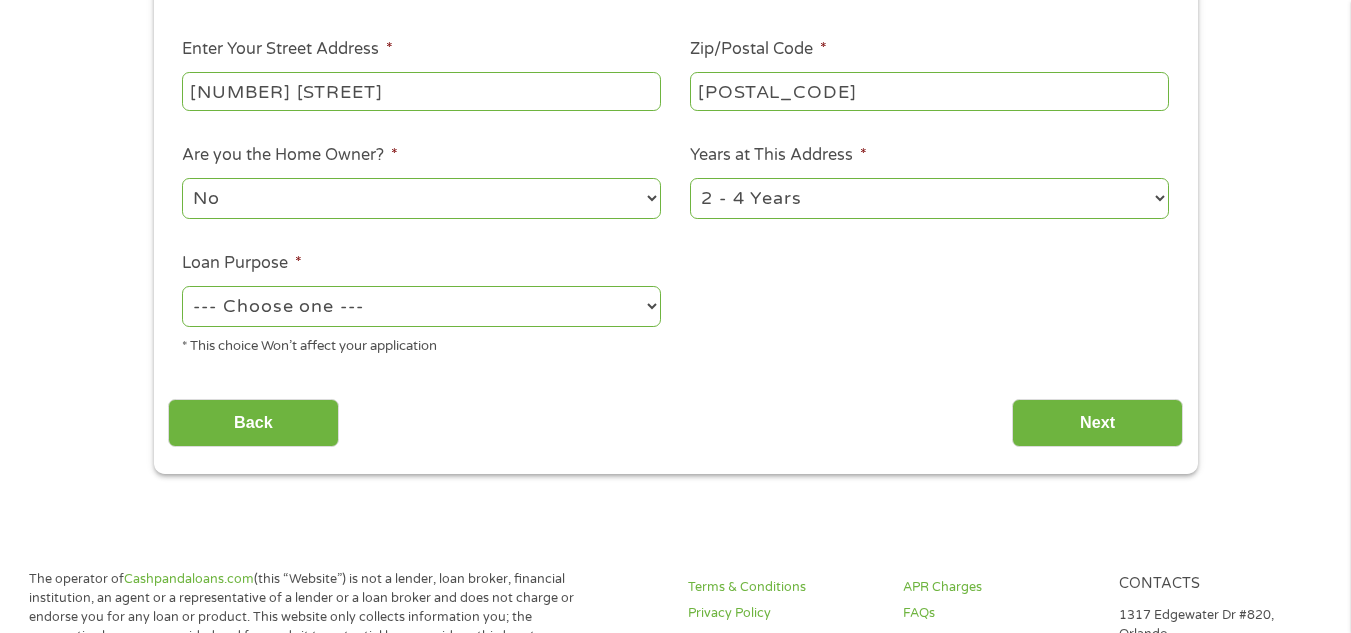 scroll, scrollTop: 440, scrollLeft: 0, axis: vertical 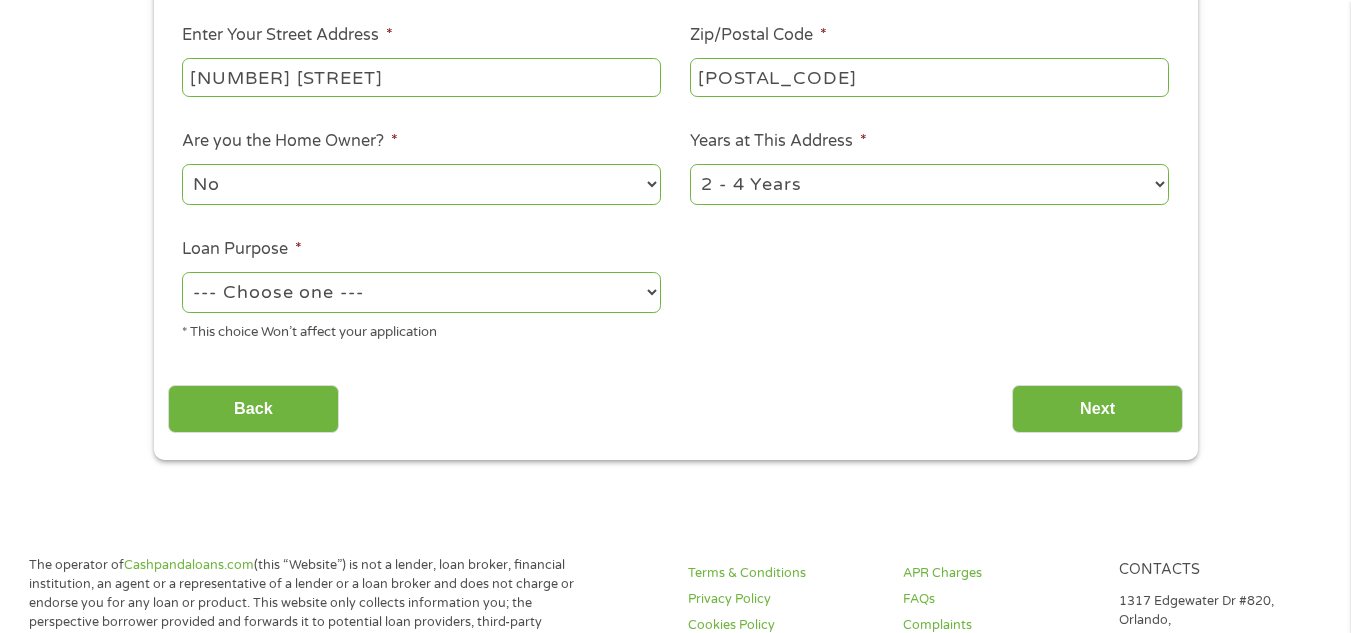 click on "1 Year or less 1 - 2 Years 2 - 4 Years Over 4 Years" at bounding box center (929, 184) 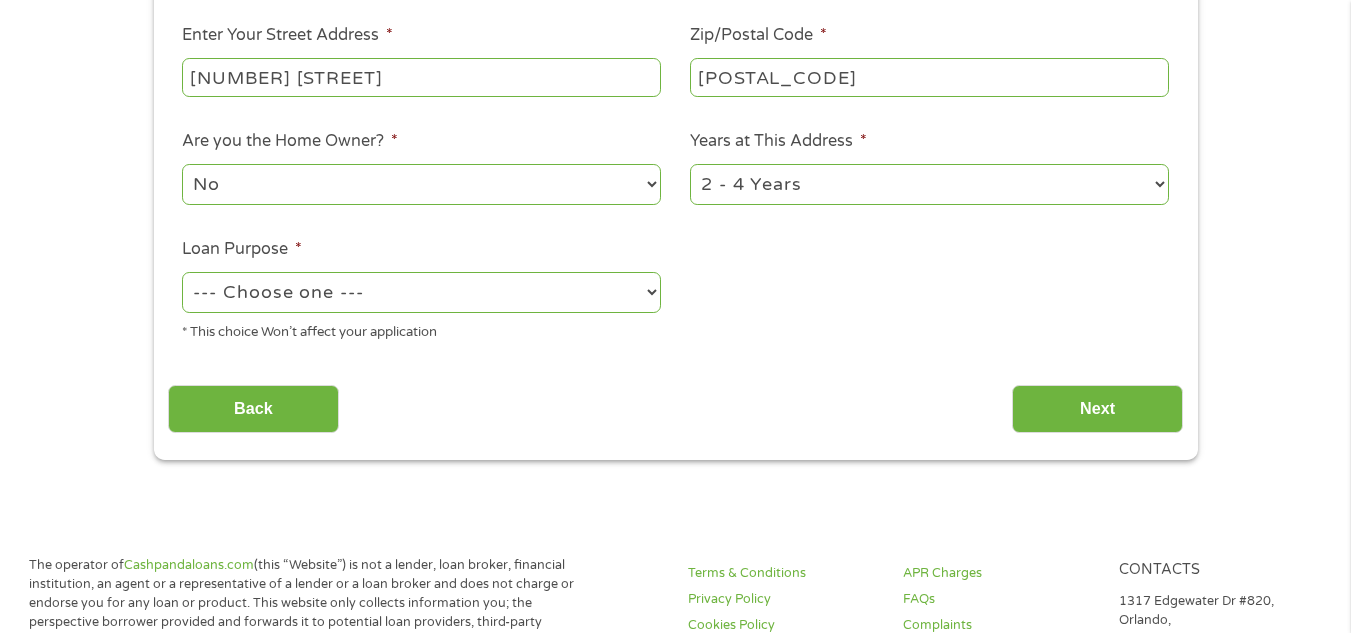 click on "Zip/Postal Code * [POSTAL_CODE] This field is hidden when viewing the form City * [CITY] This field is hidden when viewing the form State * Alabama Alaska Arizona Arkansas California Colorado Connecticut Delaware Florida Georgia Hawaii Idaho Illinois Indiana Iowa Kansas Kentucky Louisiana Maine Maryland Massachusetts Michigan Minnesota Mississippi Missouri Montana Nebraska Nevada New Hampshire New Jersey New Mexico North Carolina North Dakota Ohio Oklahoma Oregon Pennsylvania Rhode Island South Carolina South Dakota Tennessee Texas Utah Vermont Virginia Washington West Virginia Wisconsin Wyoming Are you the Home Owner? * No Yes Years at This Address * 1 Year or less 1 - 2 Years 2 - 4 Years Over 4 Years Loan Purpose * --- Choose one --- Pay Bills Debt Consolidation" at bounding box center [675, 91] 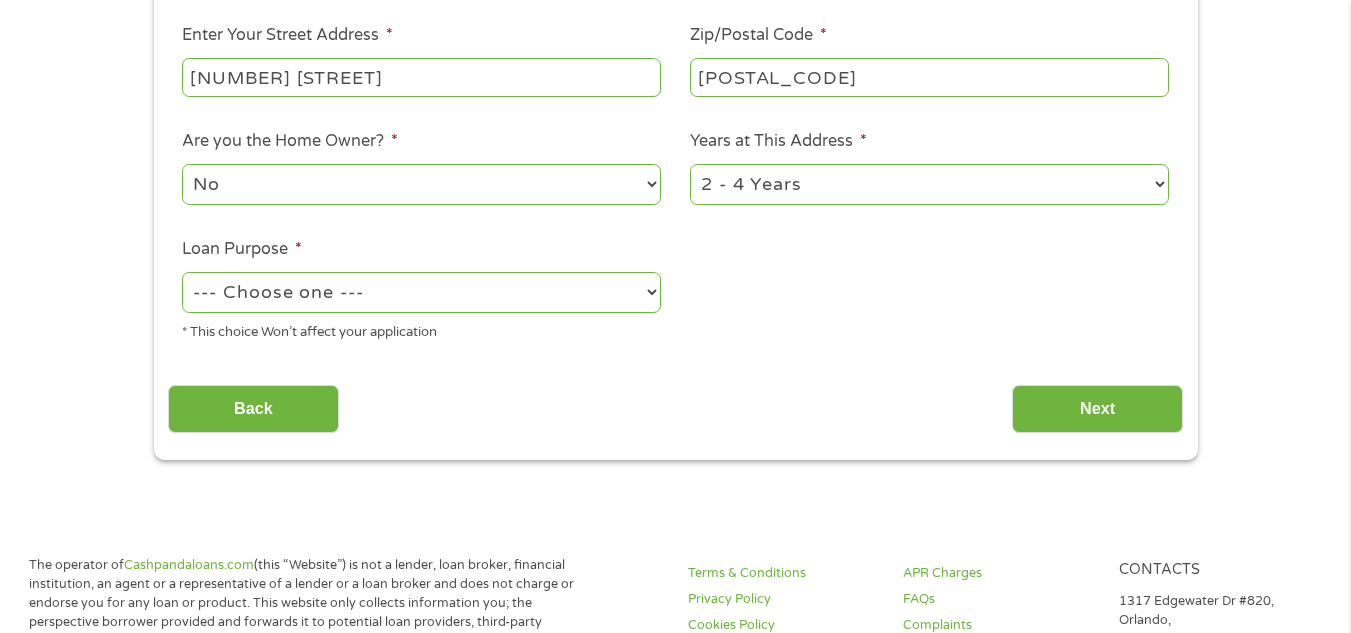 click on "--- Choose one --- Pay Bills Debt Consolidation Home Improvement Major Purchase Car Loan Short Term Cash Medical Expenses Other" at bounding box center [421, 292] 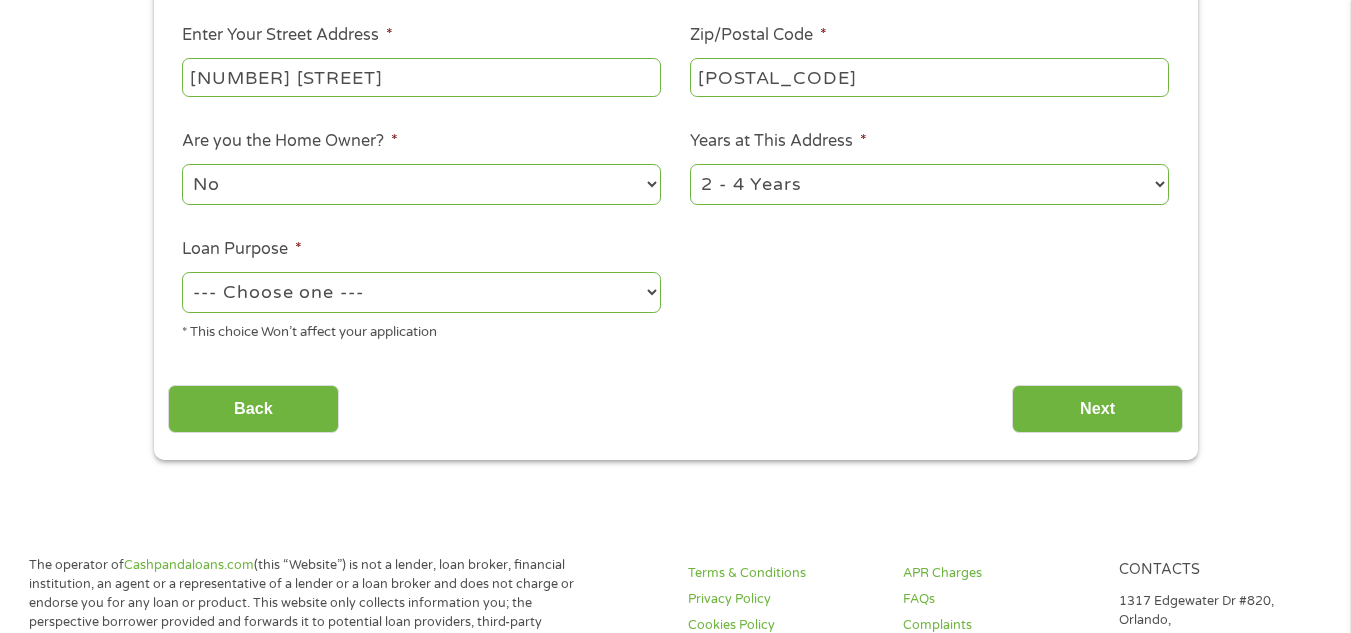 select on "paybills" 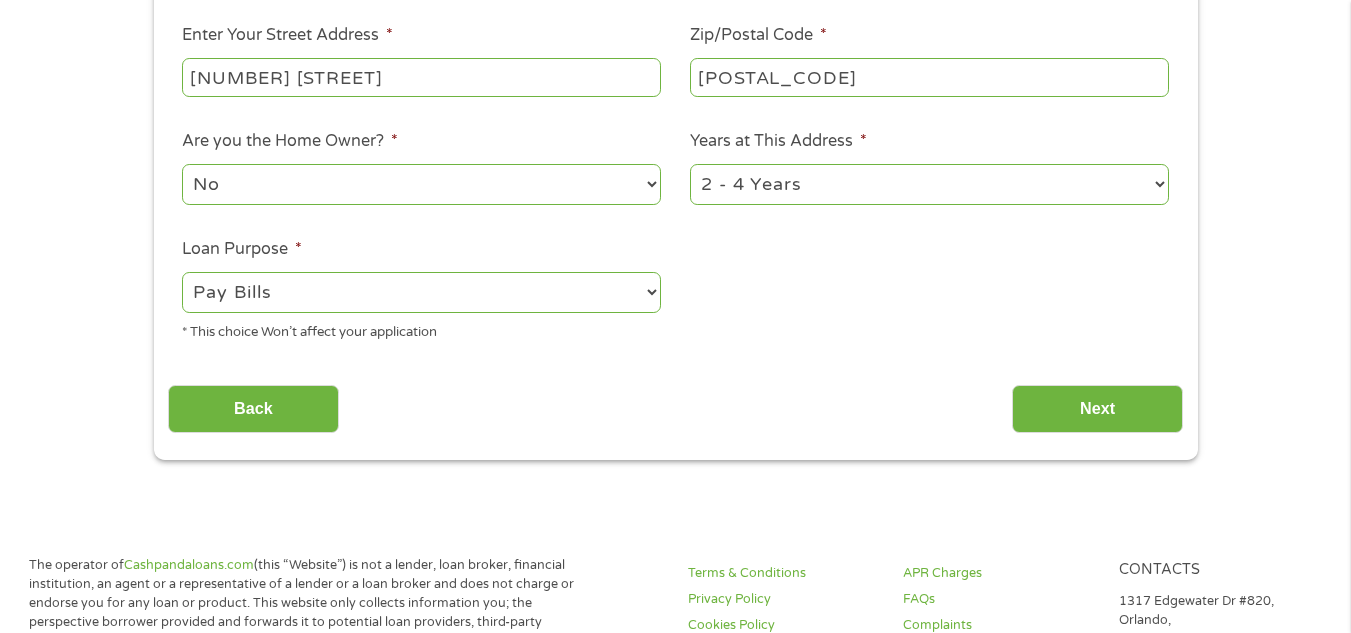 click on "--- Choose one --- Pay Bills Debt Consolidation Home Improvement Major Purchase Car Loan Short Term Cash Medical Expenses Other" at bounding box center [421, 292] 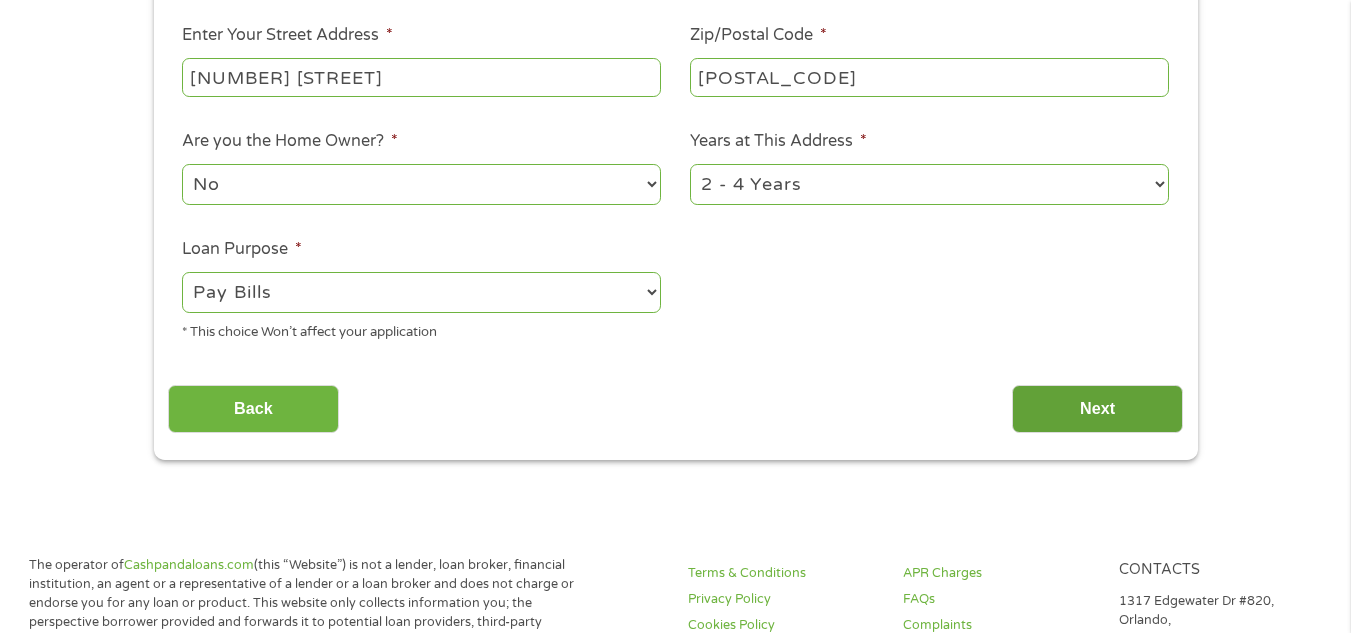 click on "Next" at bounding box center (1097, 409) 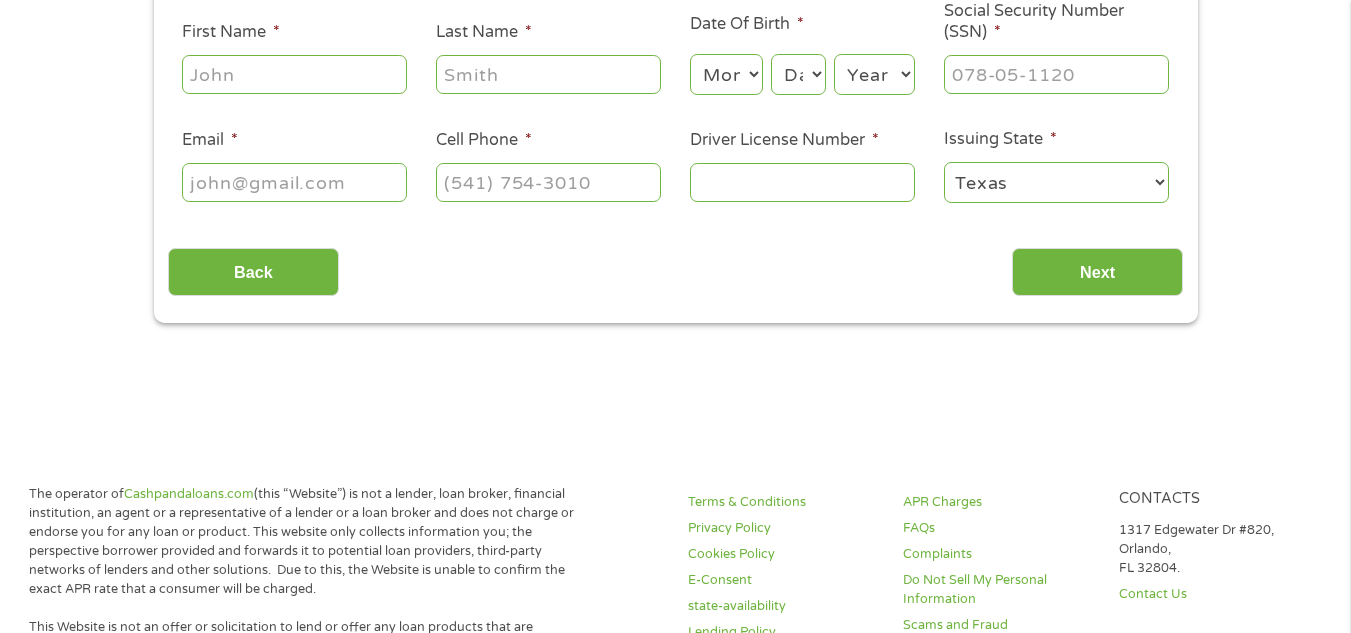 scroll, scrollTop: 8, scrollLeft: 8, axis: both 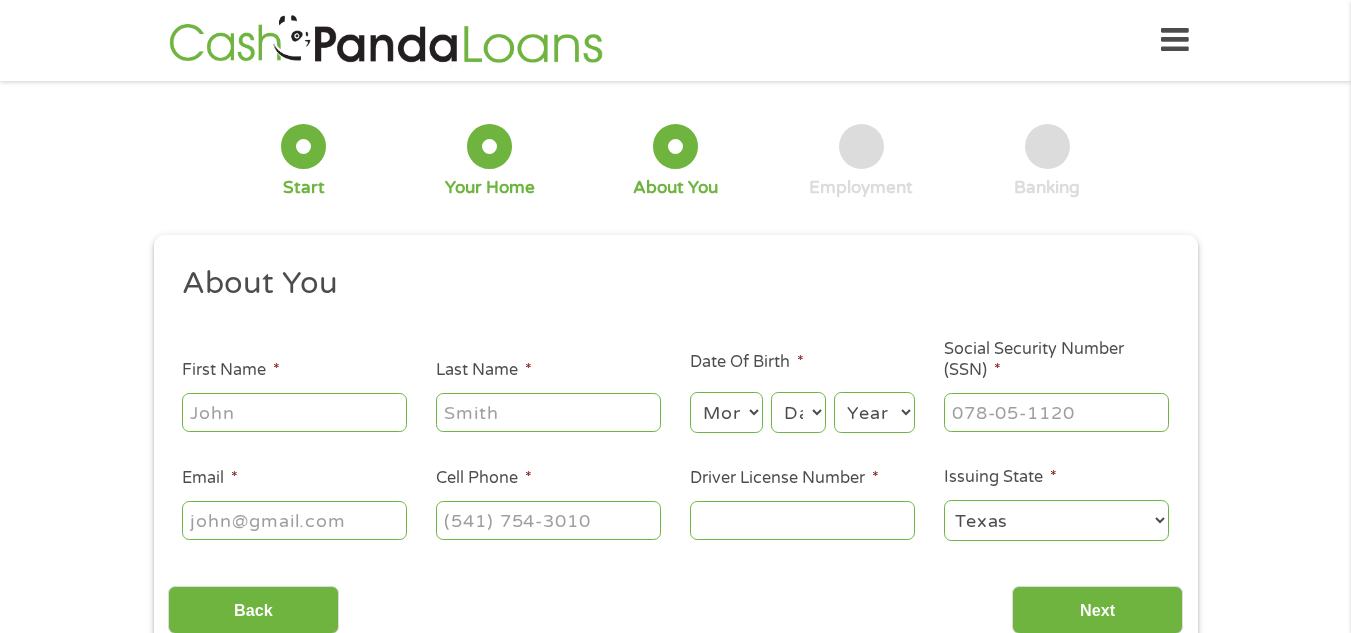 click on "First Name *" at bounding box center [294, 412] 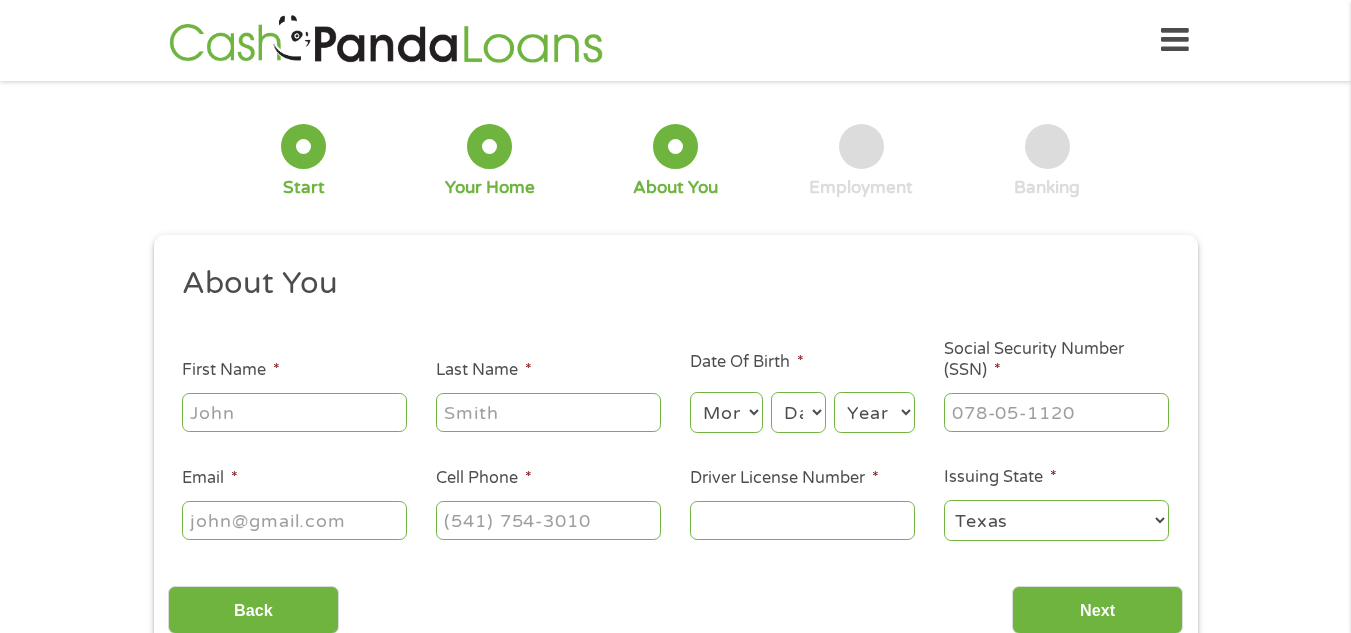 type on "[FIRST]" 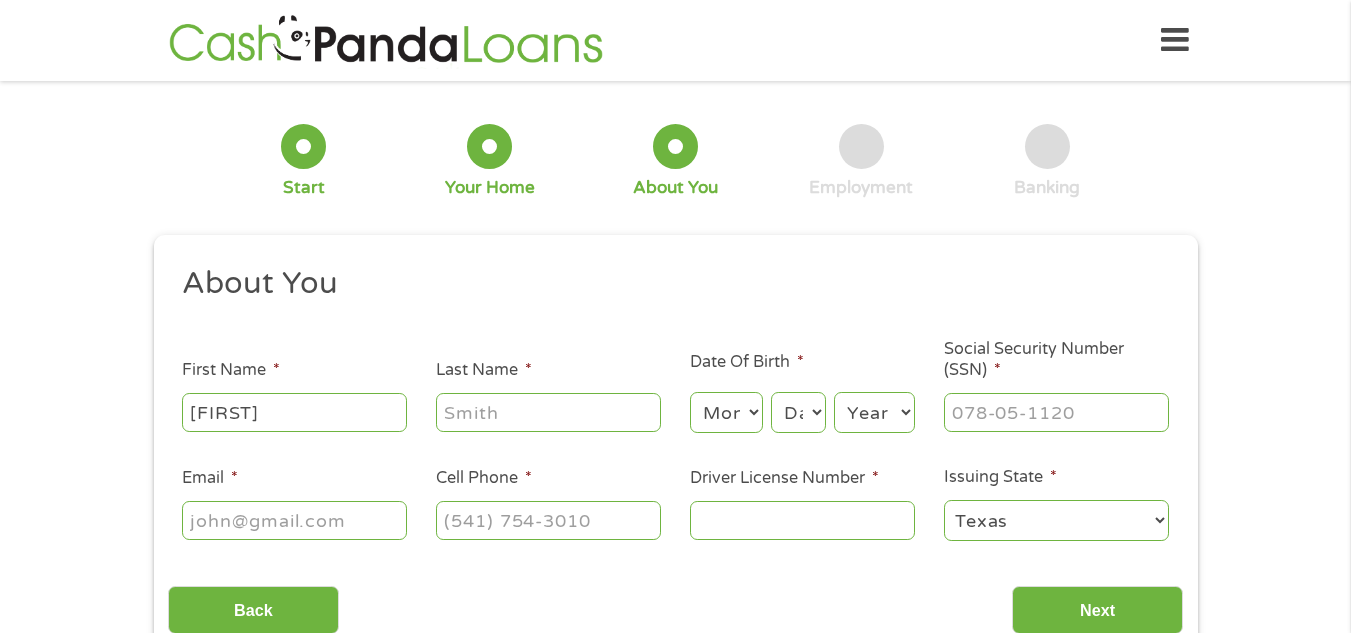 type on "[LAST]" 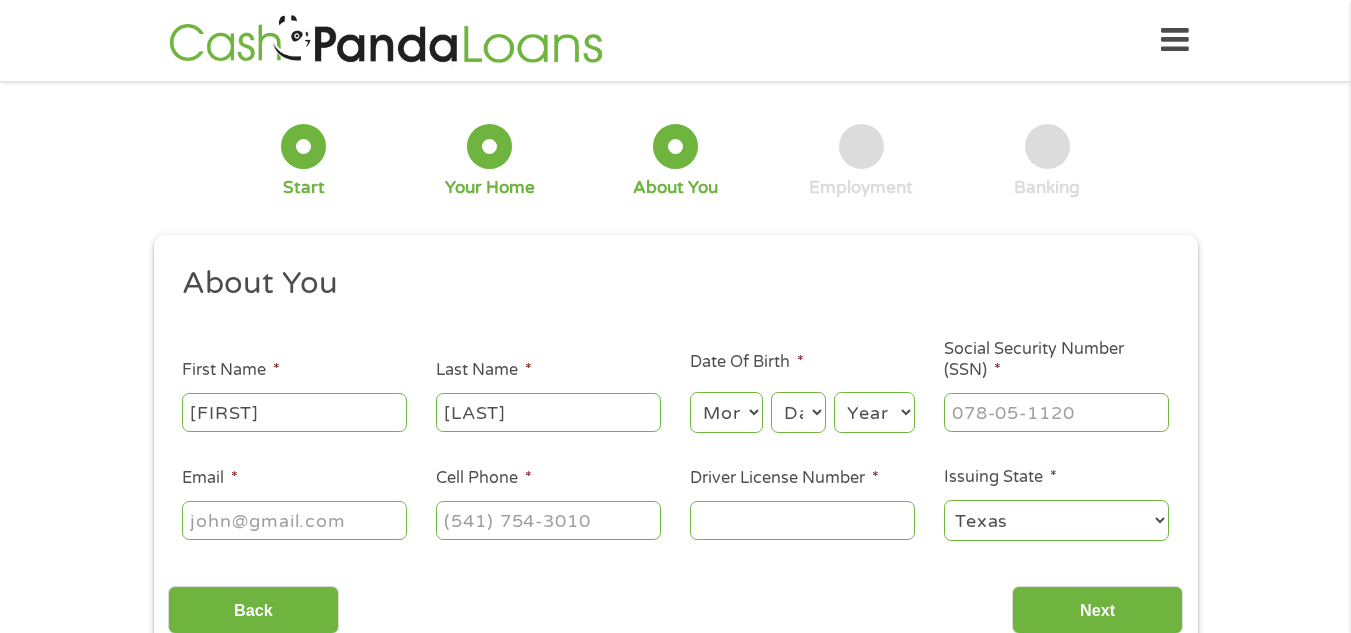 type on "[EMAIL]" 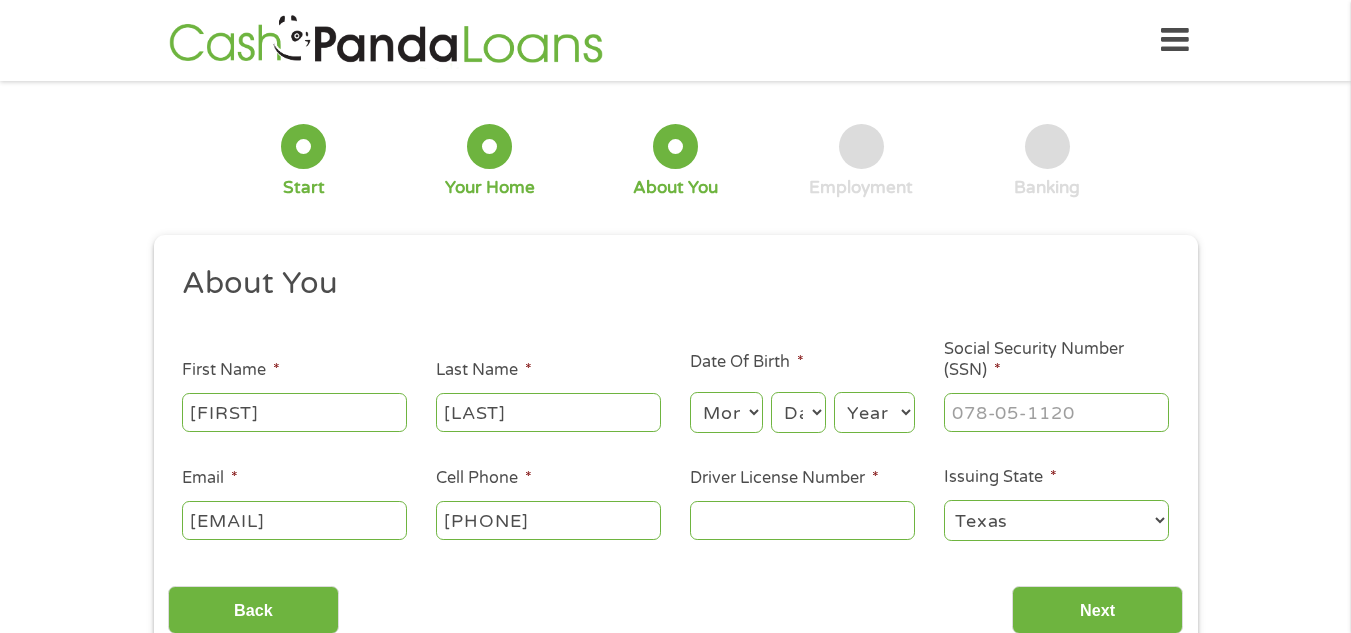 type on "([PHONE])" 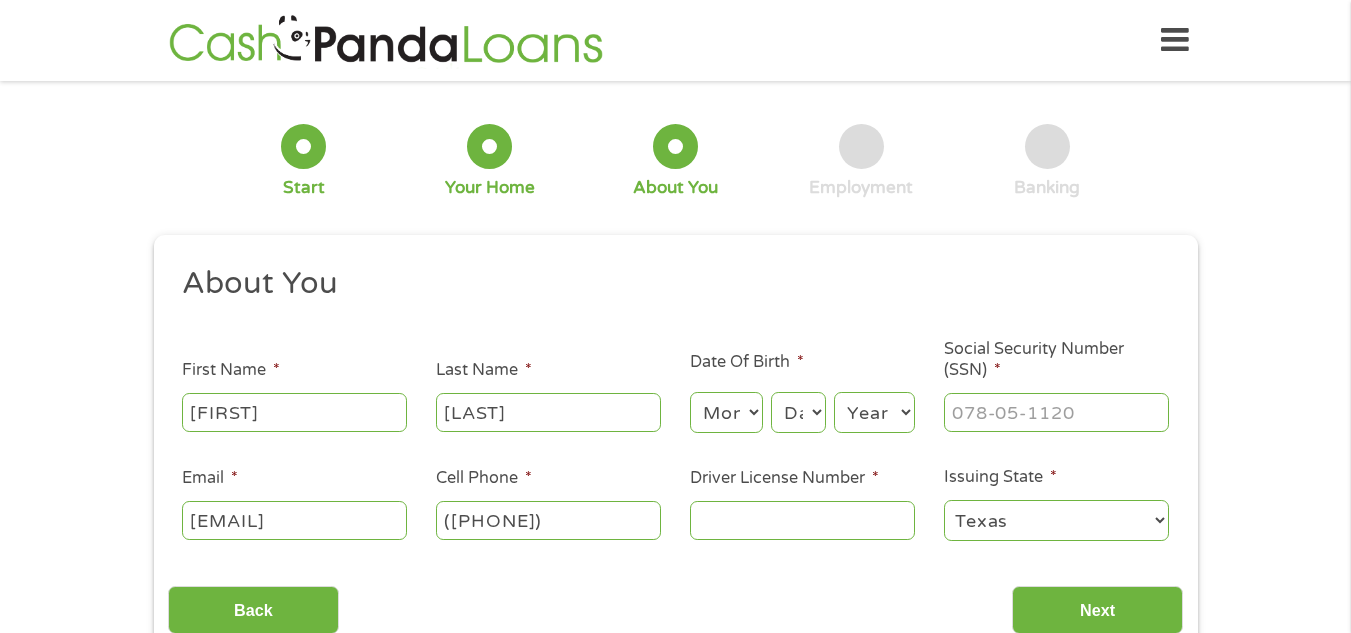 click on "Month 1 2 3 4 5 6 7 8 9 10 11 12" at bounding box center [726, 412] 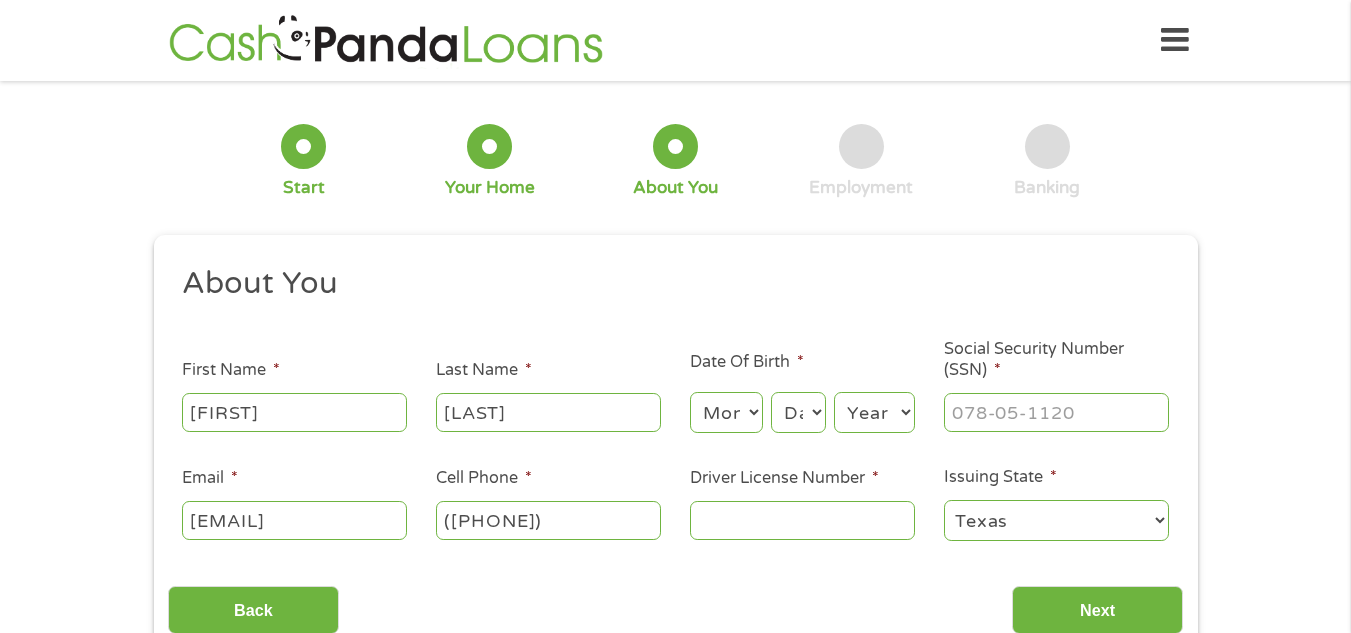 select on "7" 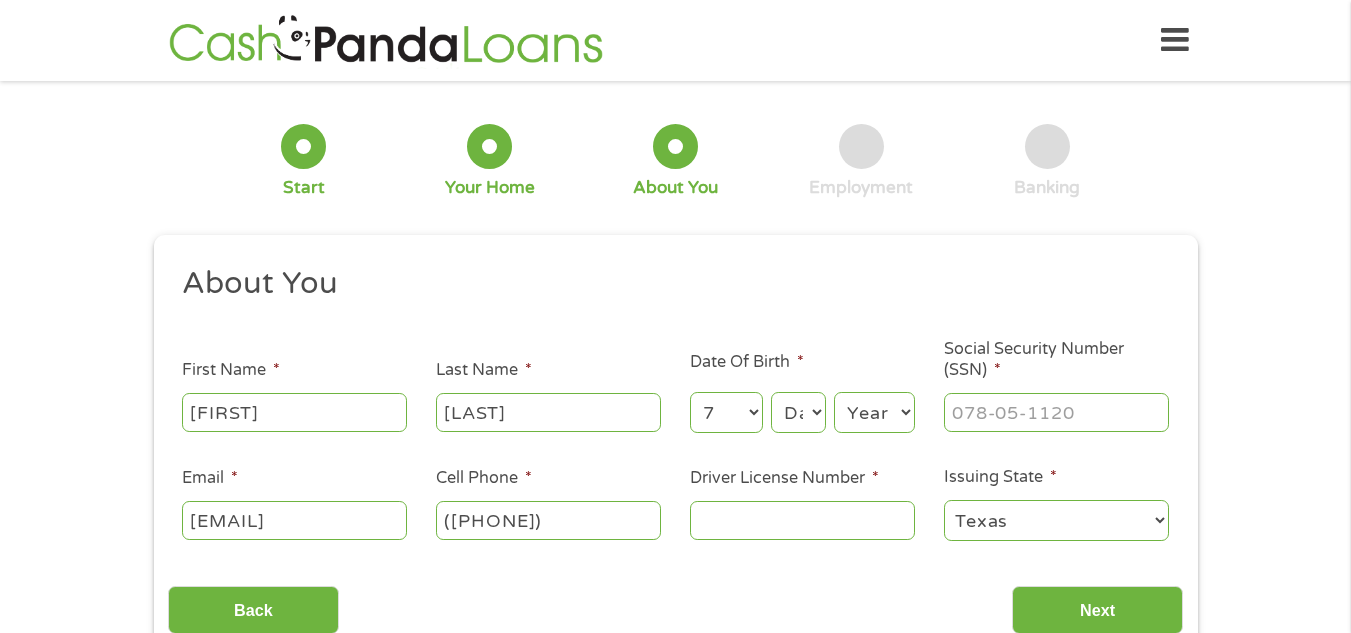 click on "Month 1 2 3 4 5 6 7 8 9 10 11 12" at bounding box center [726, 412] 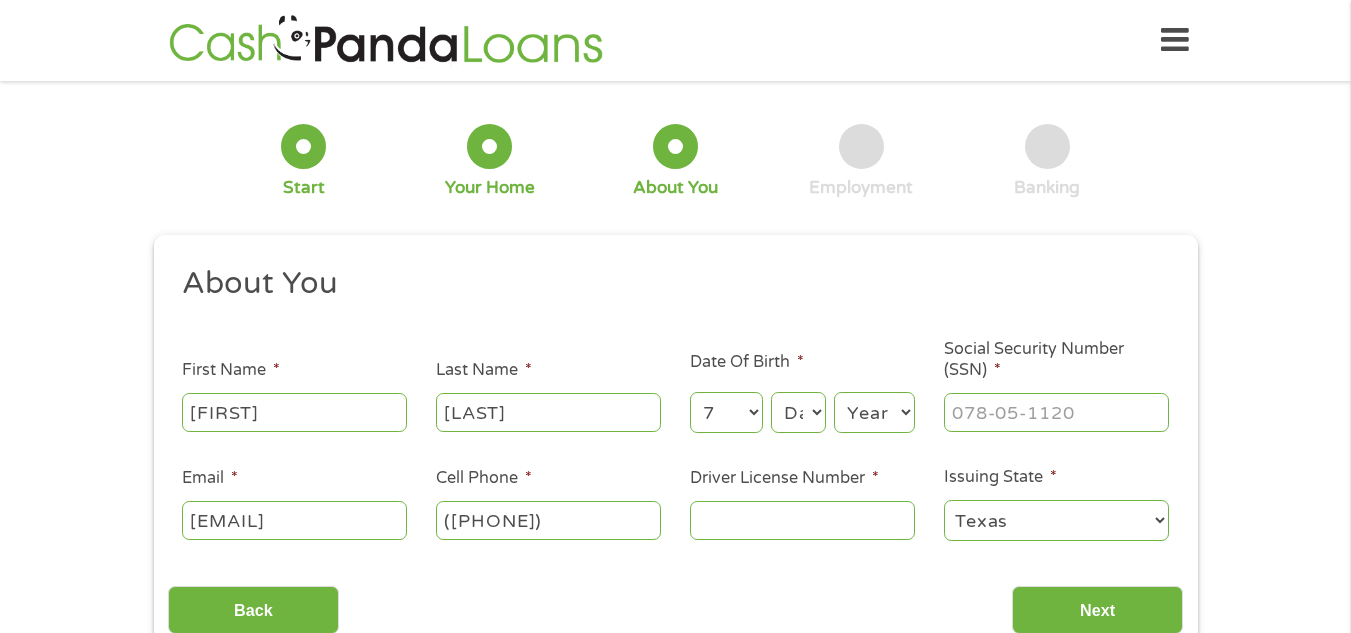 click on "Day 1 2 3 4 5 6 7 8 9 10 11 12 13 14 15 16 17 18 19 20 21 22 23 24 25 26 27 28 29 30 31" at bounding box center [798, 412] 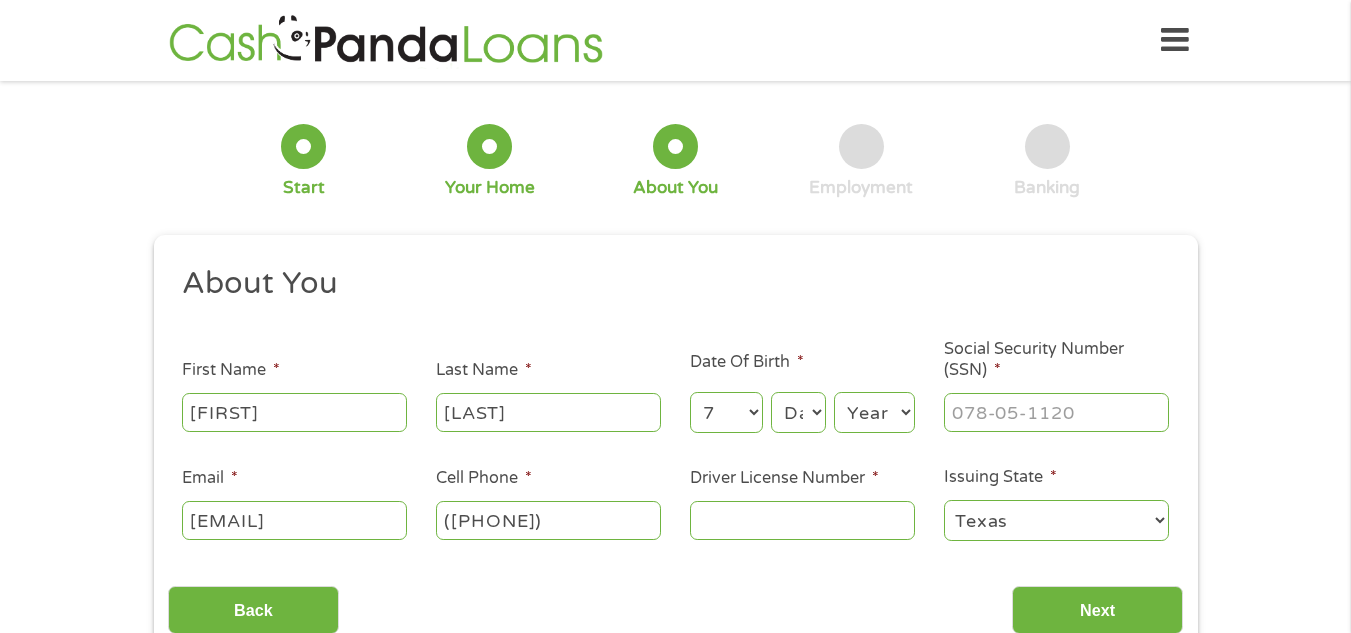 select on "13" 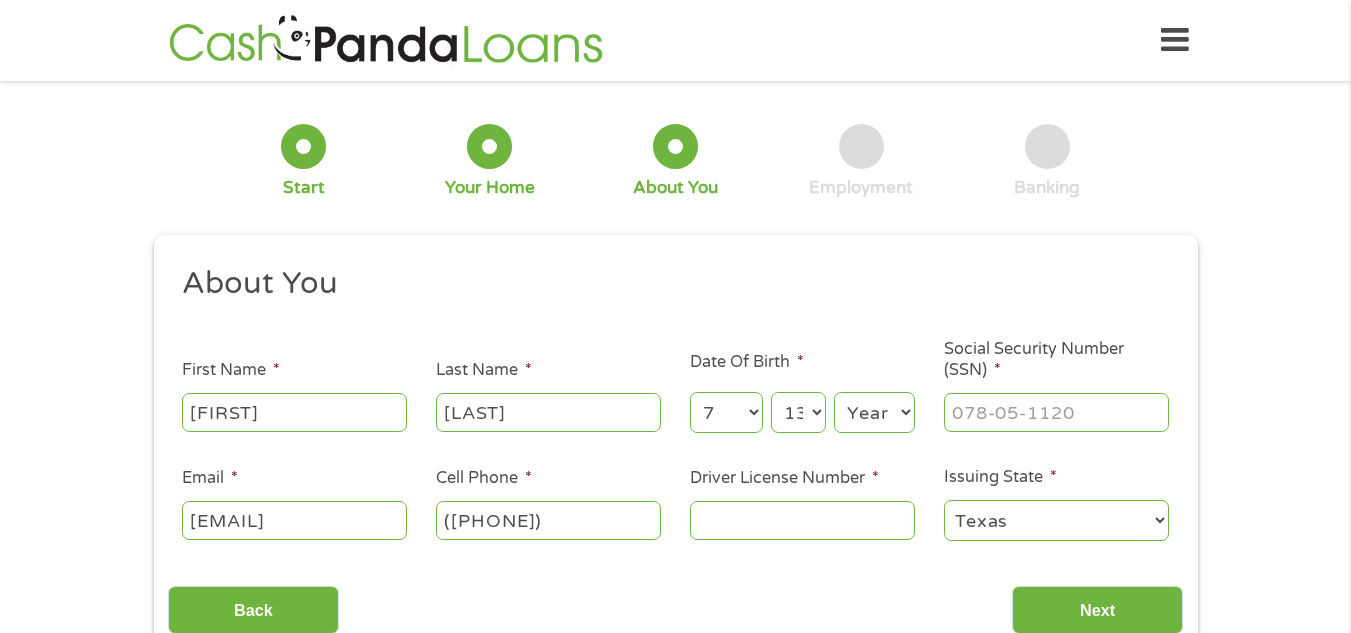 click on "Day 1 2 3 4 5 6 7 8 9 10 11 12 13 14 15 16 17 18 19 20 21 22 23 24 25 26 27 28 29 30 31" at bounding box center [798, 412] 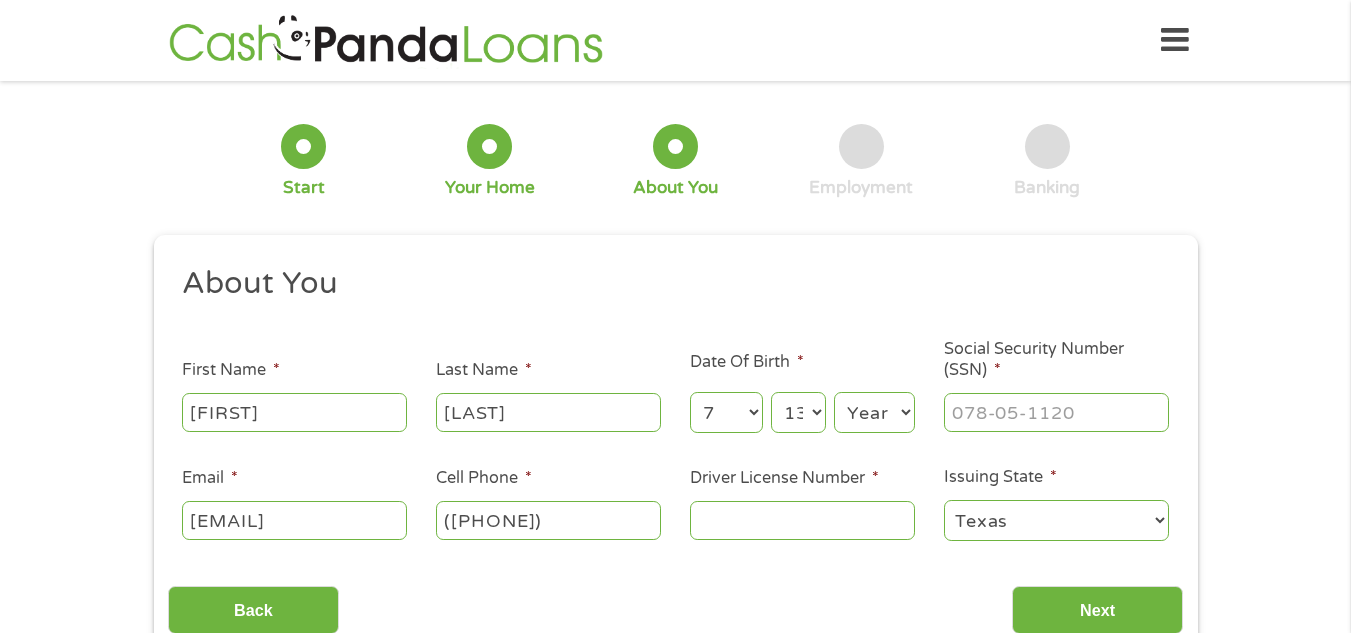 select on "1968" 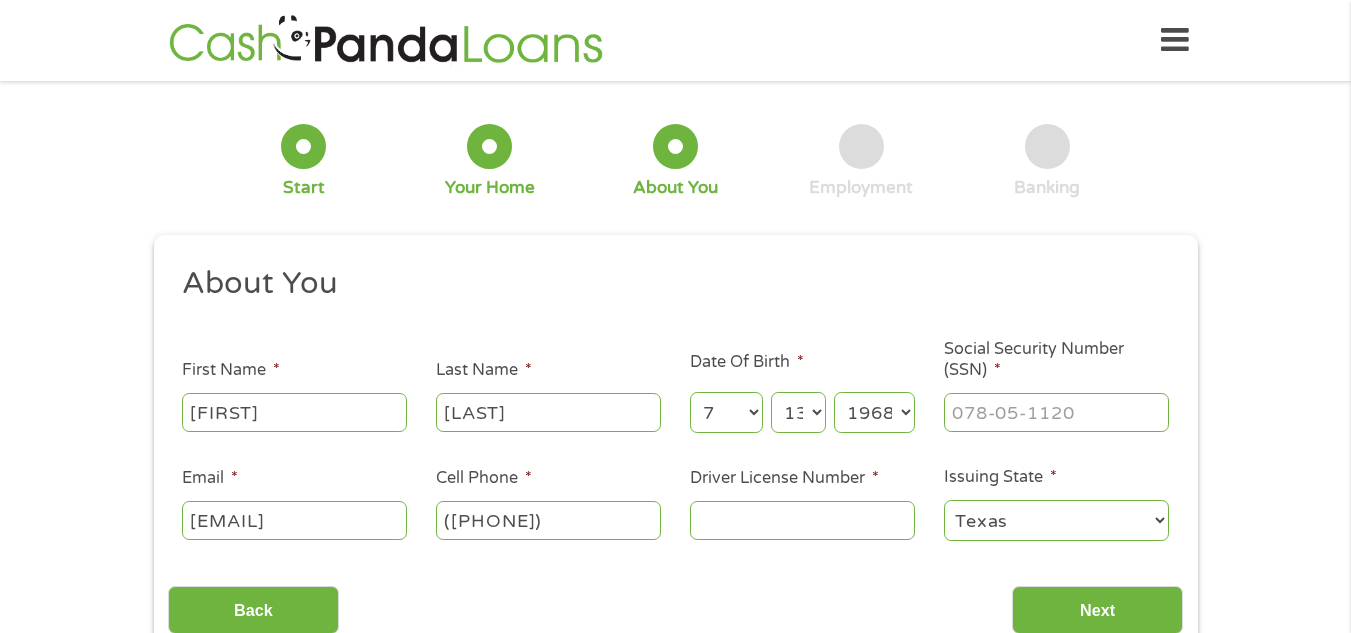 click on "Year 2007 2006 2005 2004 2003 2002 2001 2000 1999 1998 1997 1996 1995 1994 1993 1992 1991 1990 1989 1988 1987 1986 1985 1984 1983 1982 1981 1980 1979 1978 1977 1976 1975 1974 1973 1972 1971 1970 1969 1968 1967 1966 1965 1964 1963 1962 1961 1960 1959 1958 1957 1956 1955 1954 1953 1952 1951 1950 1949 1948 1947 1946 1945 1944 1943 1942 1941 1940 1939 1938 1937 1936 1935 1934 1933 1932 1931 1930 1929 1928 1927 1926 1925 1924 1923 1922 1921 1920" at bounding box center (874, 412) 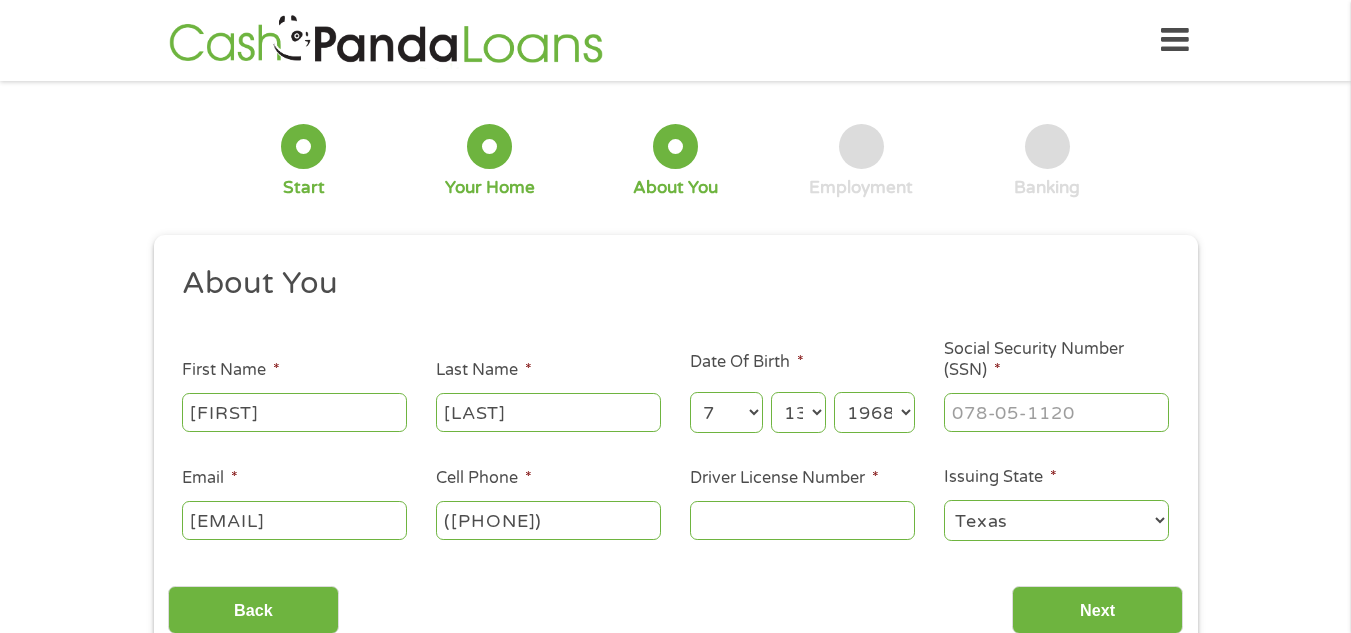 click on "Driver License Number *" at bounding box center [802, 520] 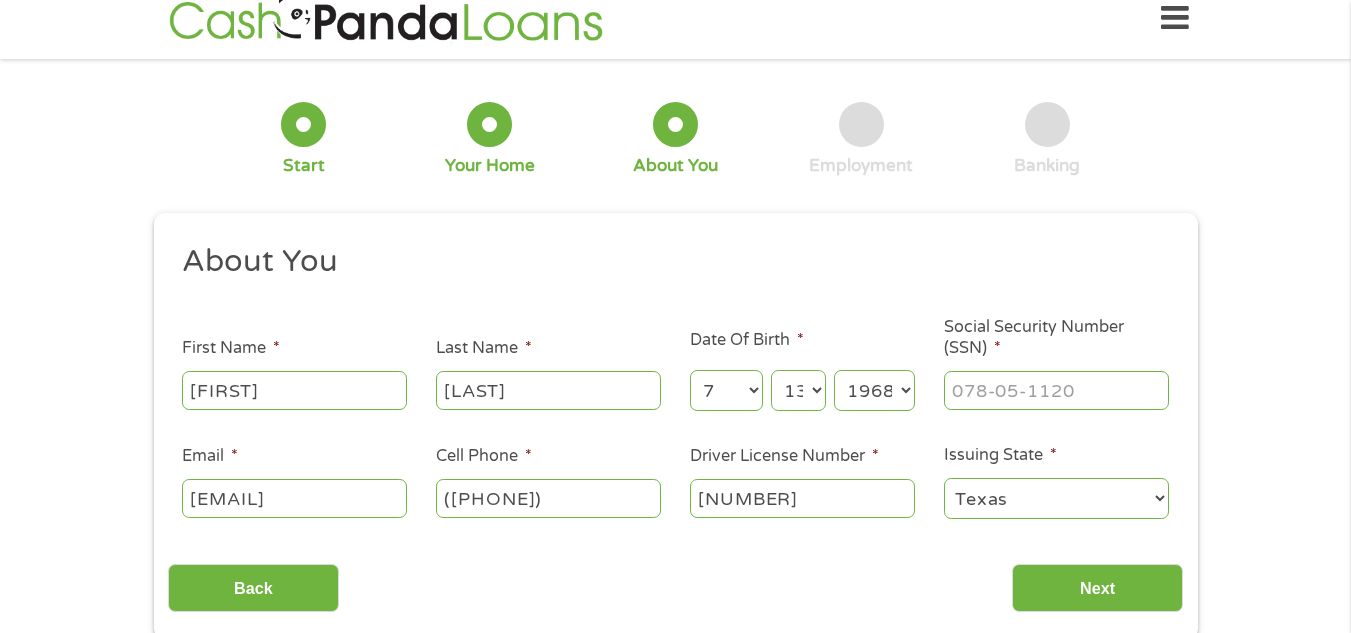scroll, scrollTop: 40, scrollLeft: 0, axis: vertical 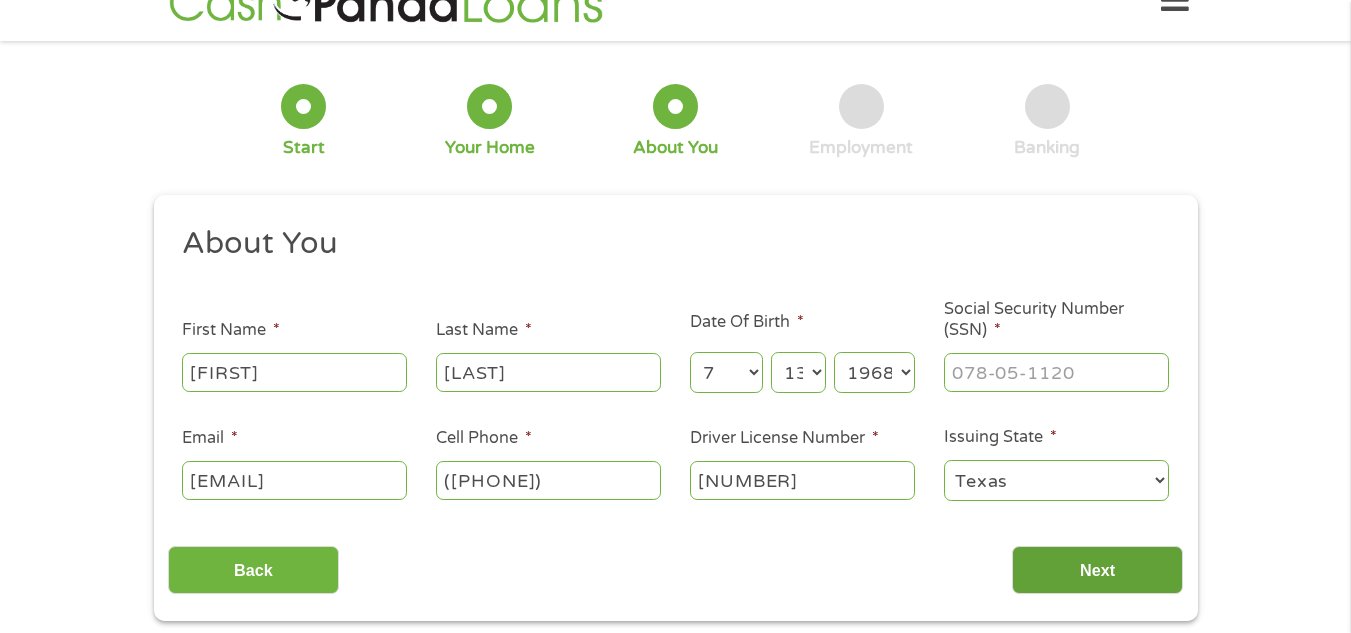 type on "[NUMBER]" 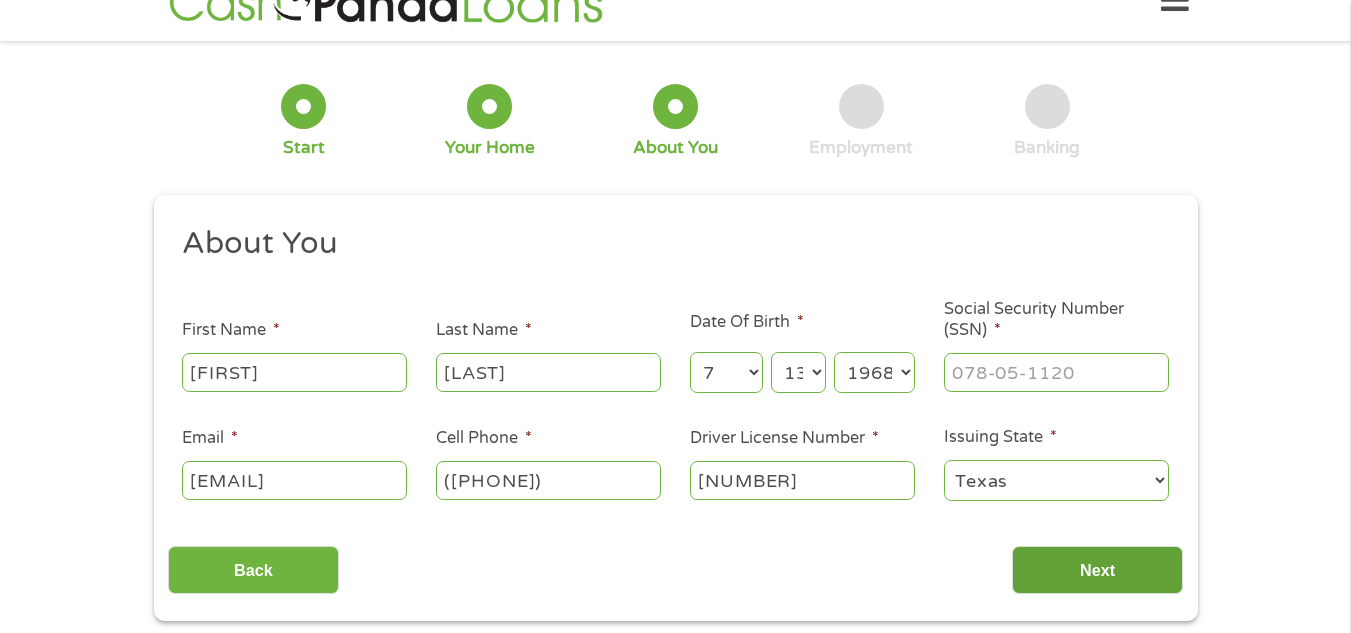click on "Next" at bounding box center [1097, 570] 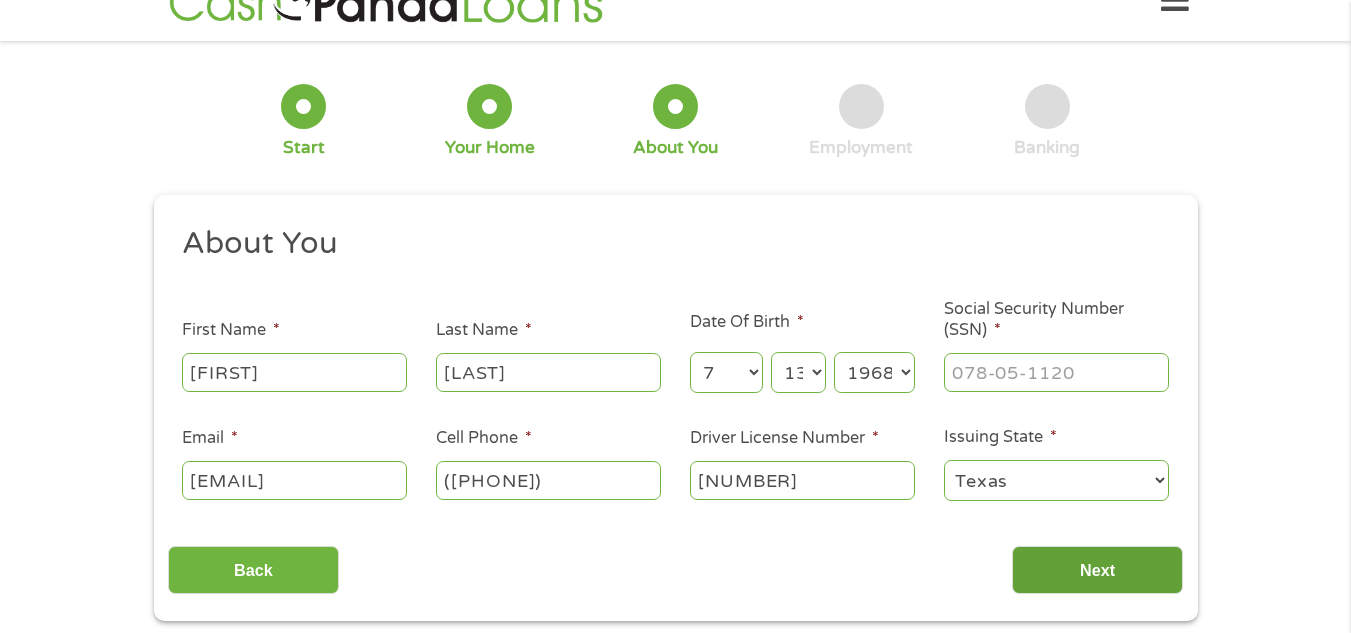 scroll, scrollTop: 8, scrollLeft: 8, axis: both 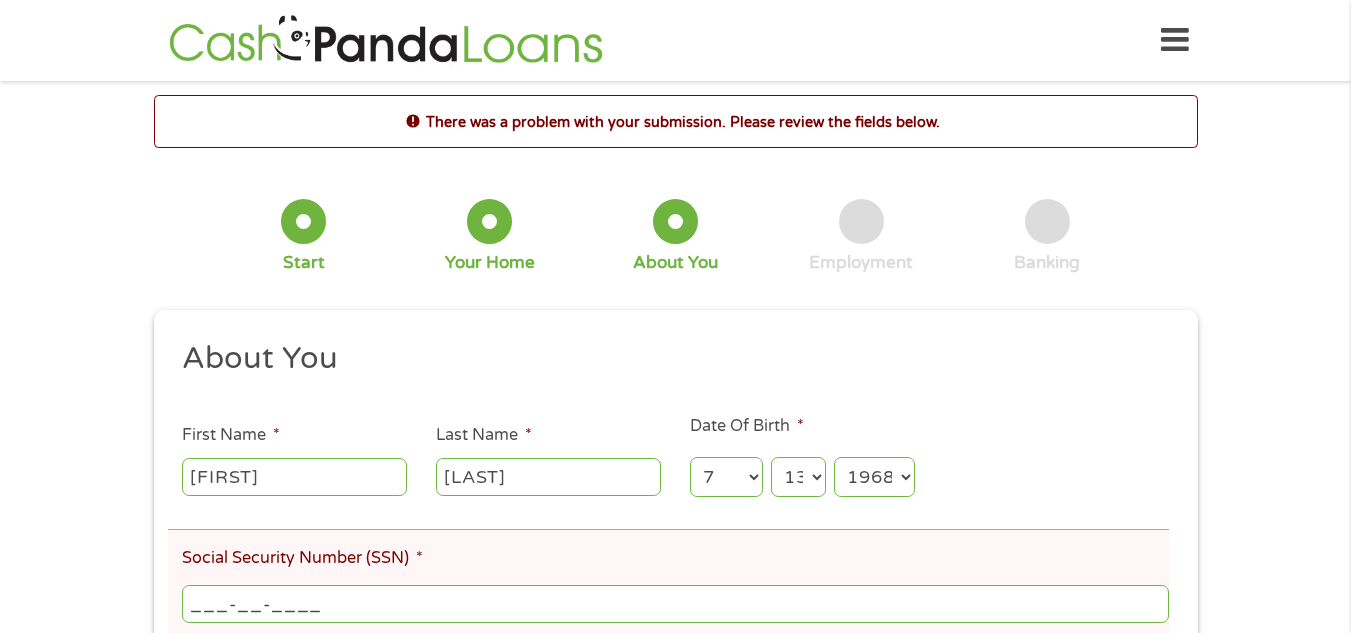 click on "___-__-____" at bounding box center [675, 604] 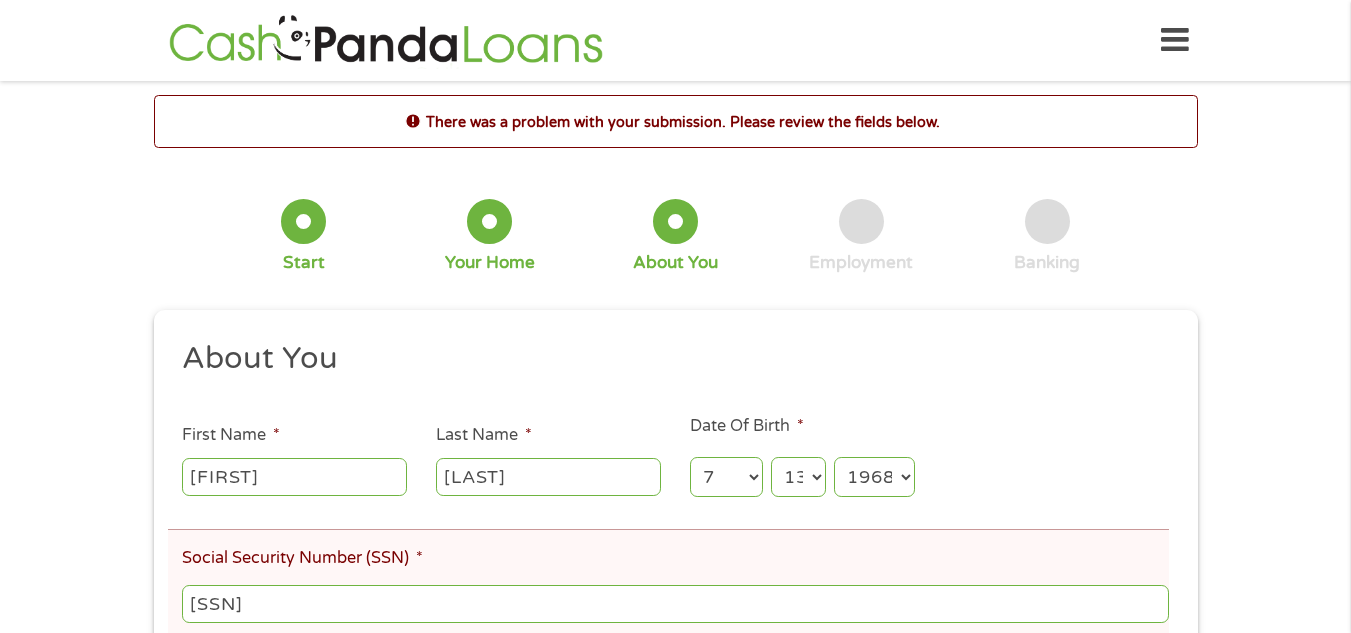 type on "[SSN]" 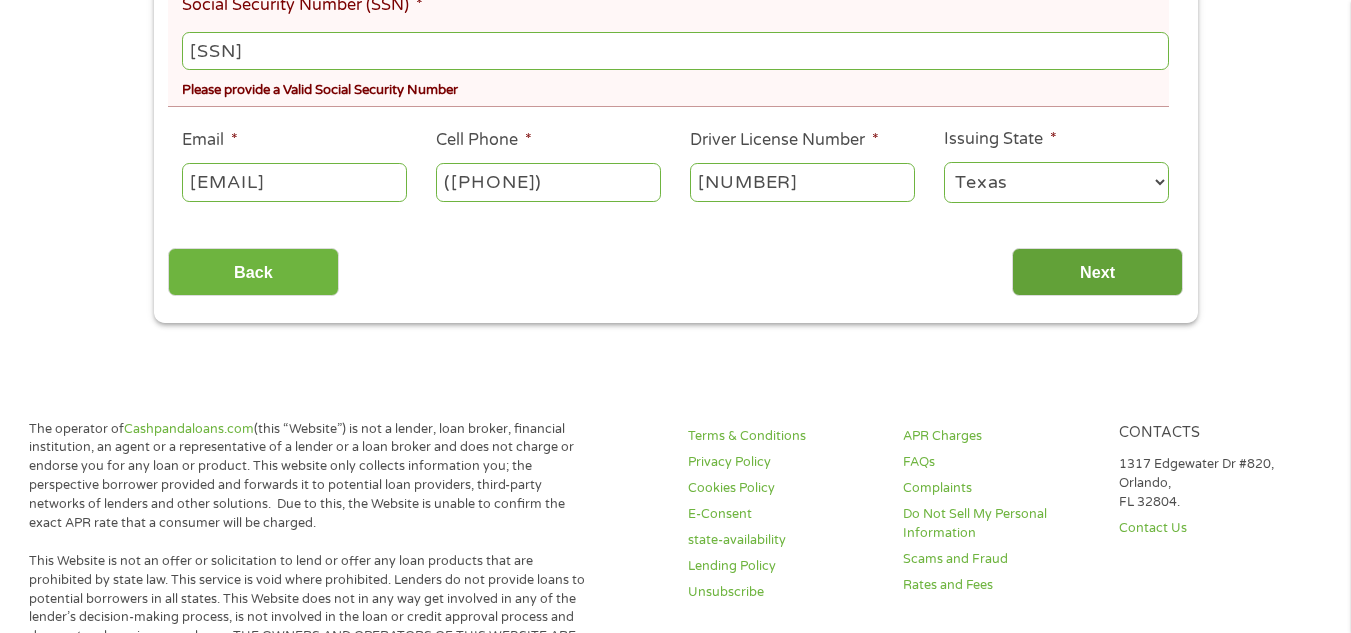 click on "Next" at bounding box center [1097, 272] 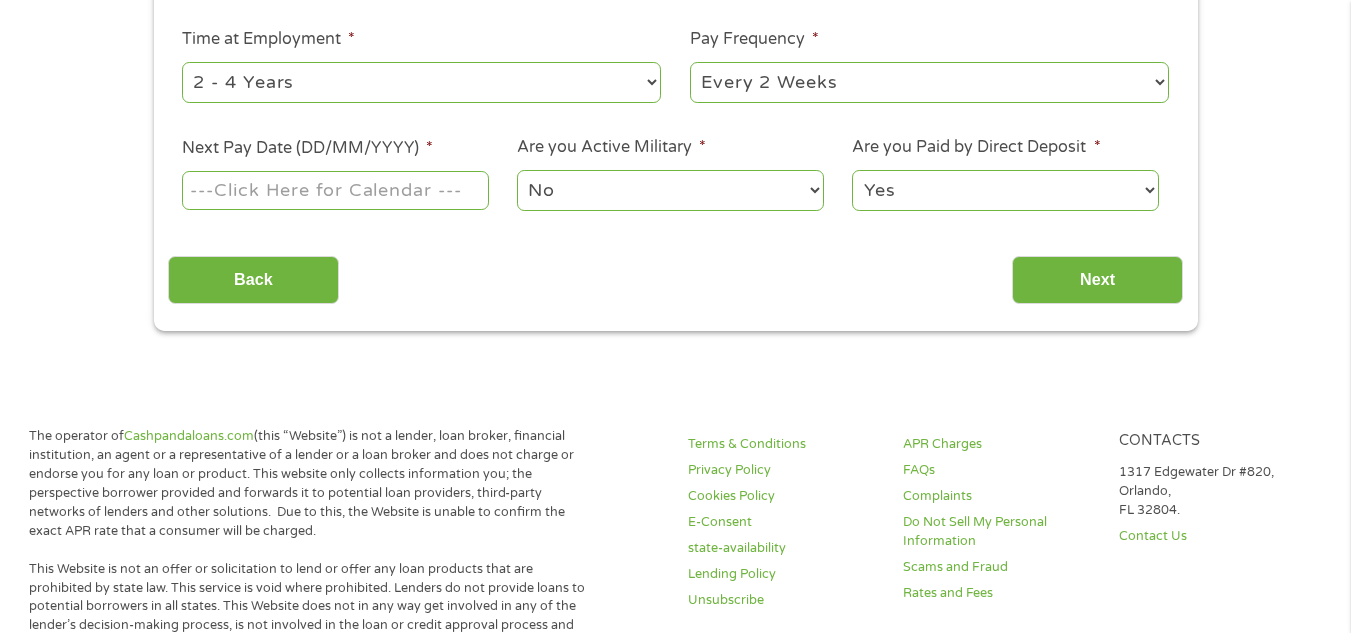 scroll, scrollTop: 8, scrollLeft: 8, axis: both 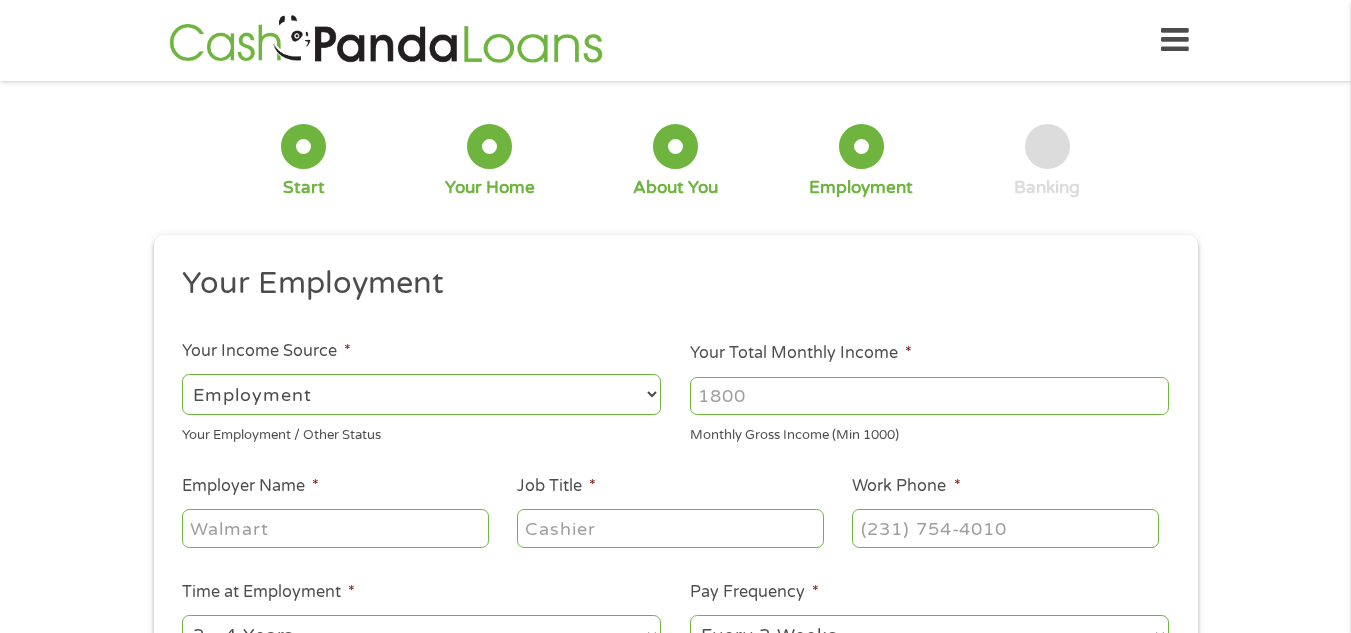 click on "Your Total Monthly Income *" at bounding box center [929, 396] 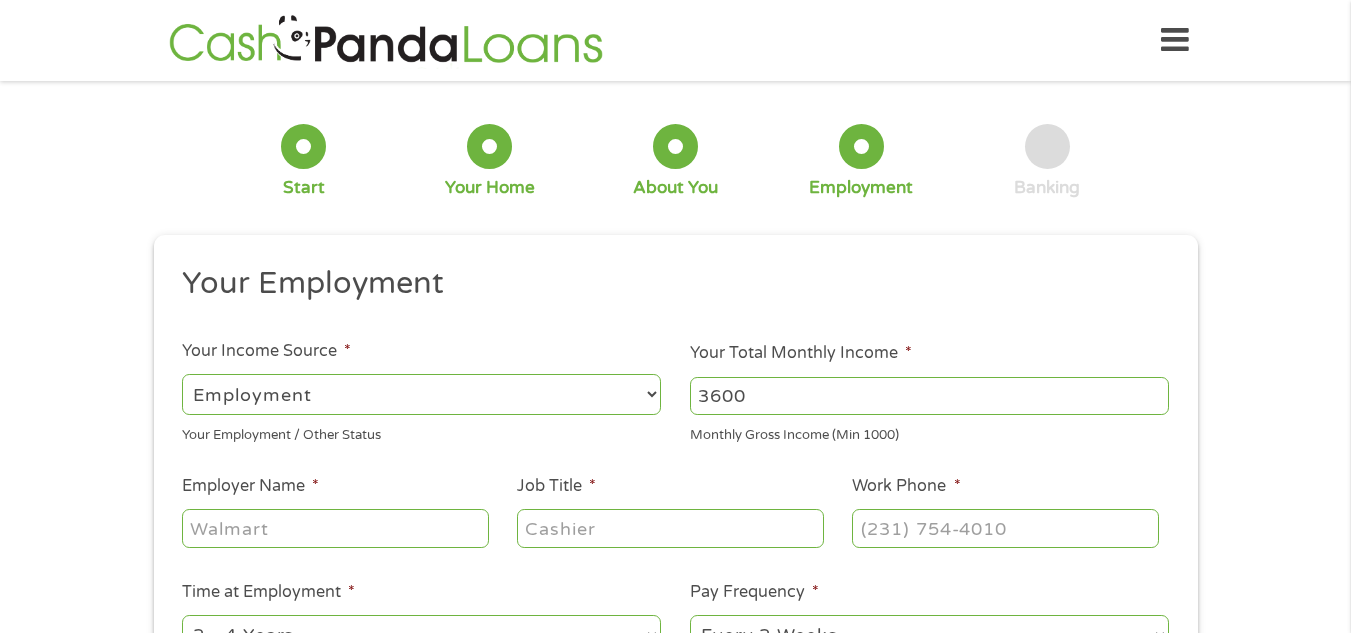 type on "3600" 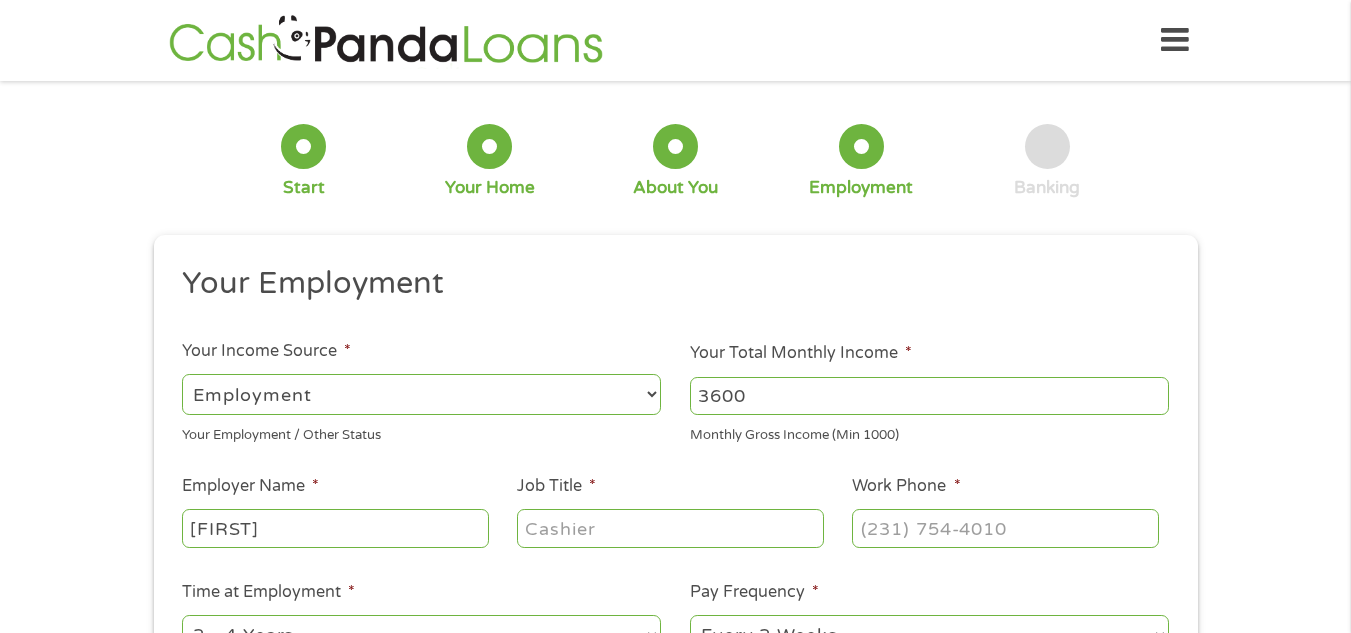 type on "k" 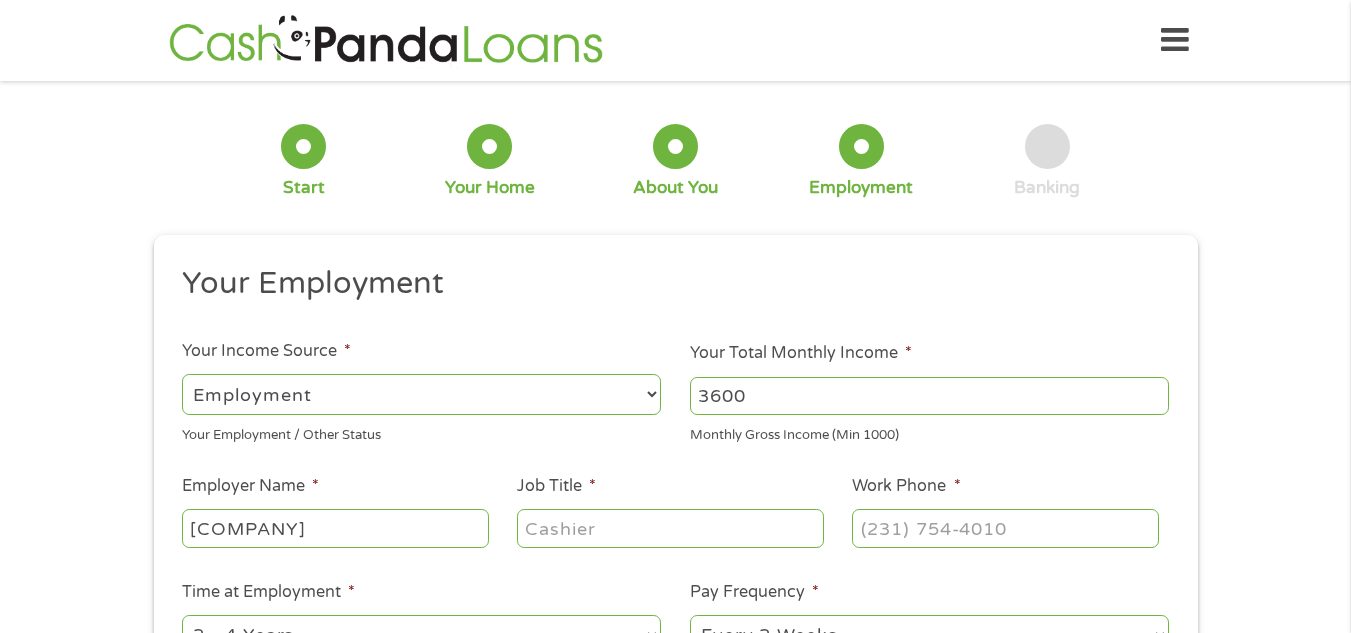 type on "[COMPANY]" 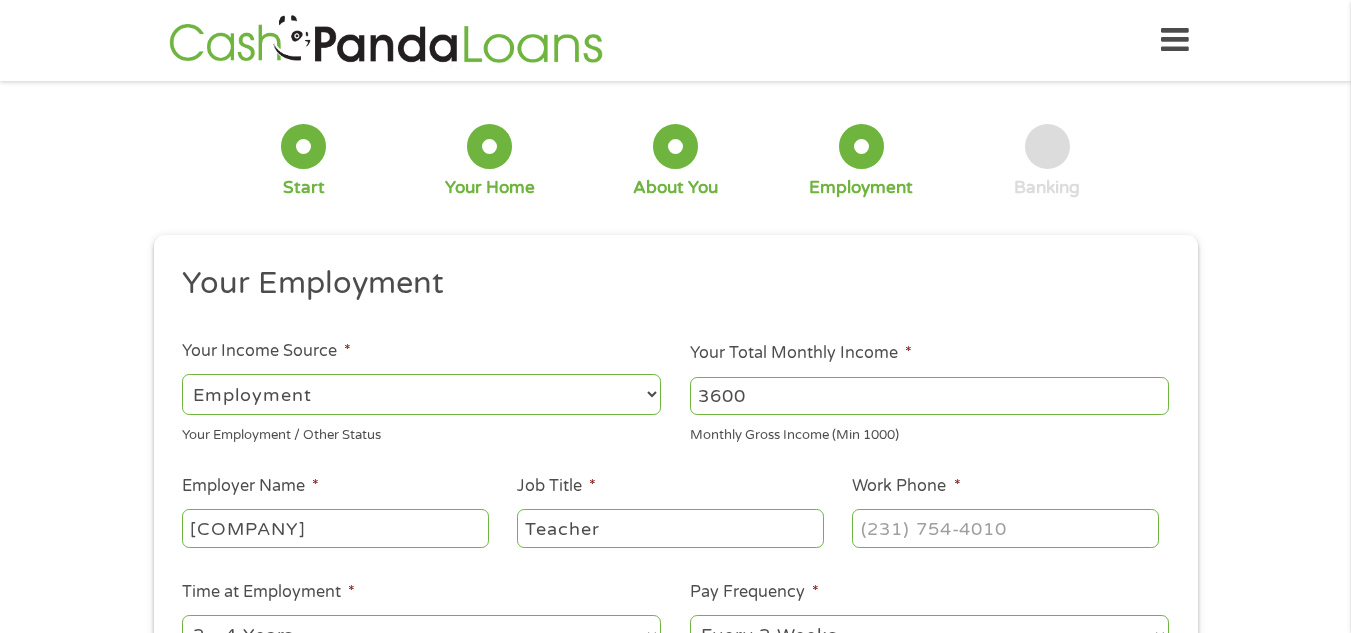 type on "Teacher" 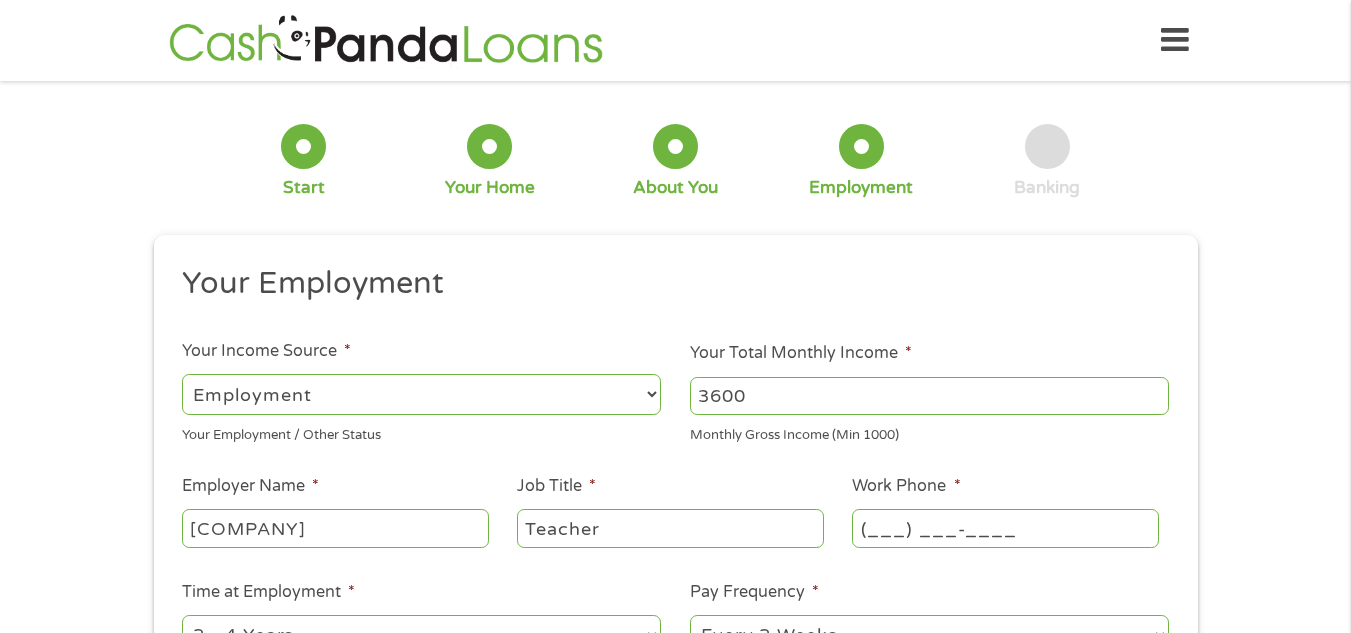 click on "(___) ___-____" at bounding box center [1005, 528] 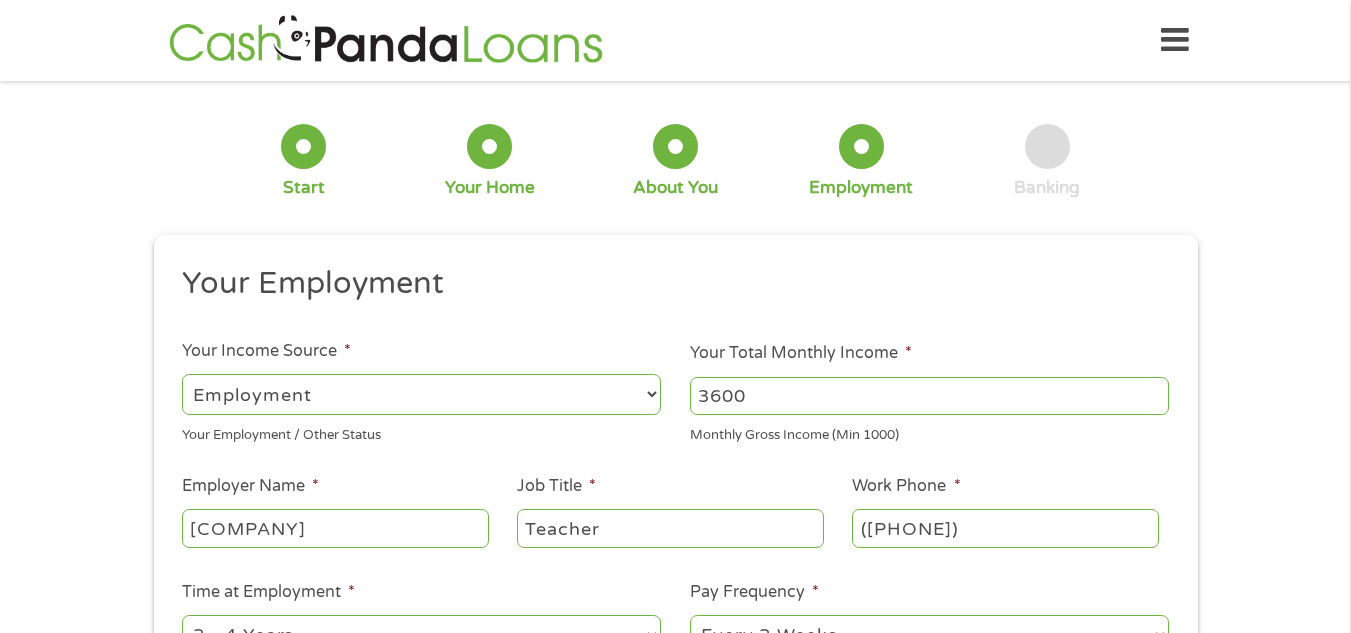 type on "([PHONE])" 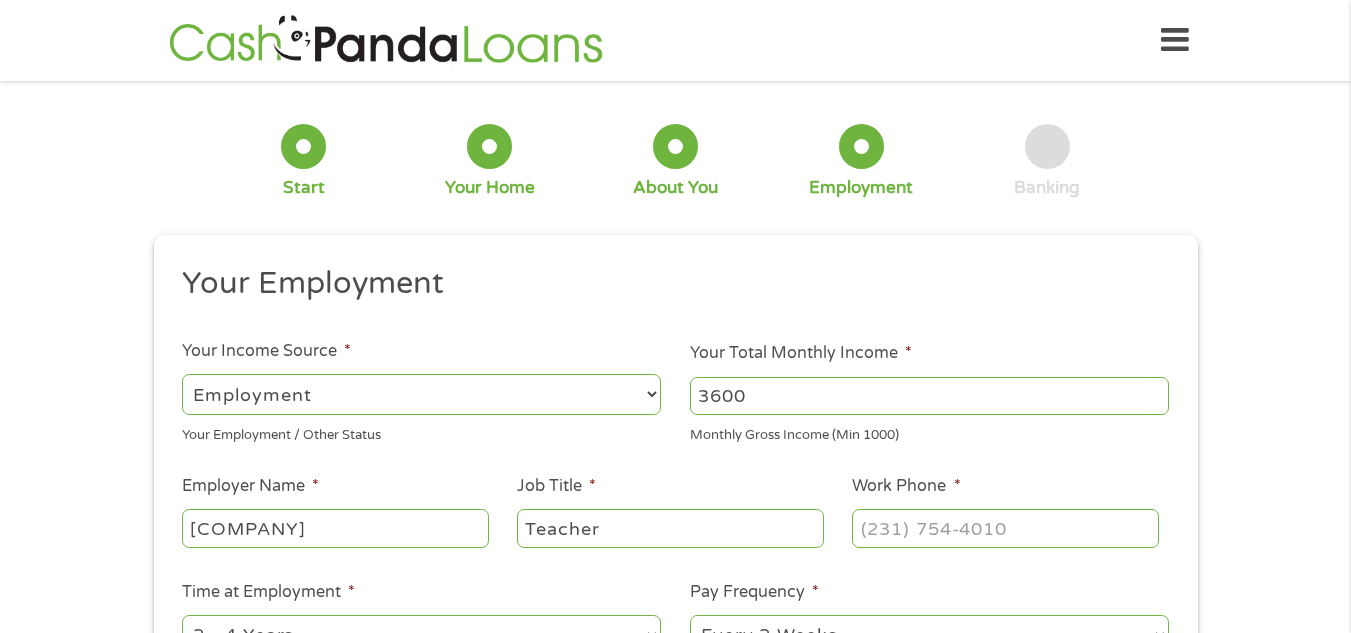 click on "Employer Name * [COMPANY] Job Title * Teacher Work Phone * Time at Employment * --- Choose one --- 1 Year or less 1 - 2 Years 2 - 4 Years Over 4 Years Pay Frequency * --- Choose one --- Every 2 Weeks Every Week Monthly Semi-Monthly Next Pay Date (DD/MM/YYYY) * Are you Active Military * No Yes Are you Paid by Direct Deposit * Yes No" at bounding box center (675, 523) 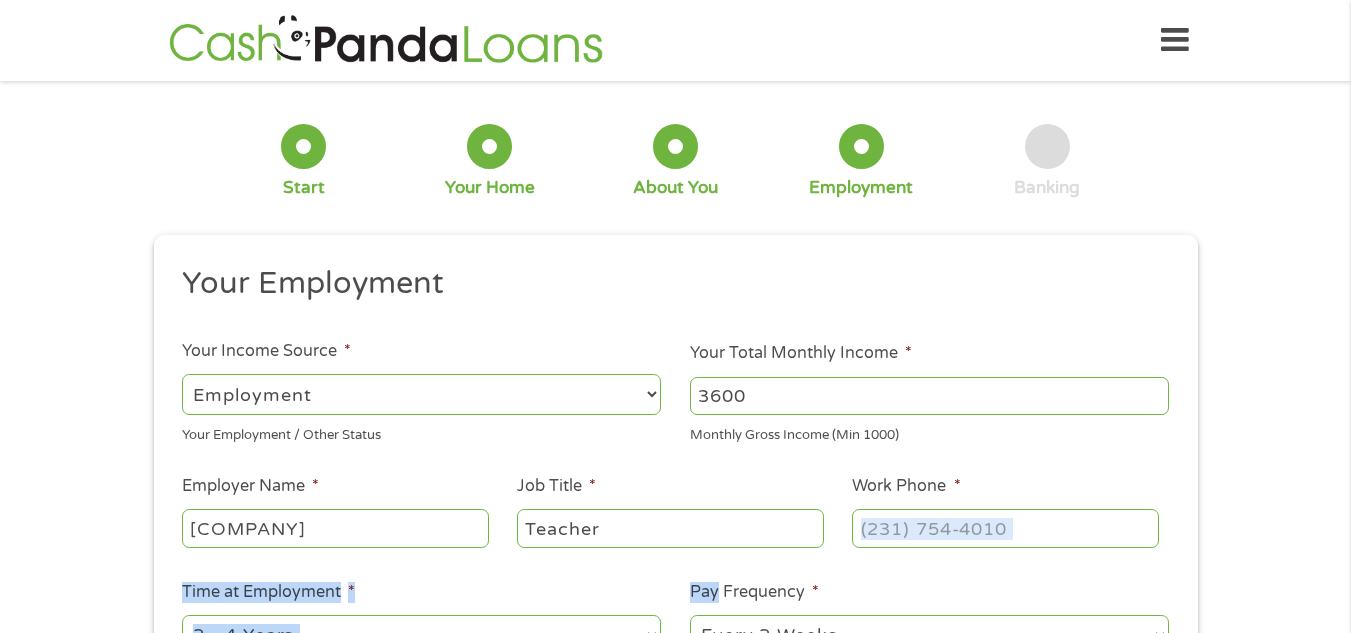 drag, startPoint x: 988, startPoint y: 576, endPoint x: 907, endPoint y: 528, distance: 94.15413 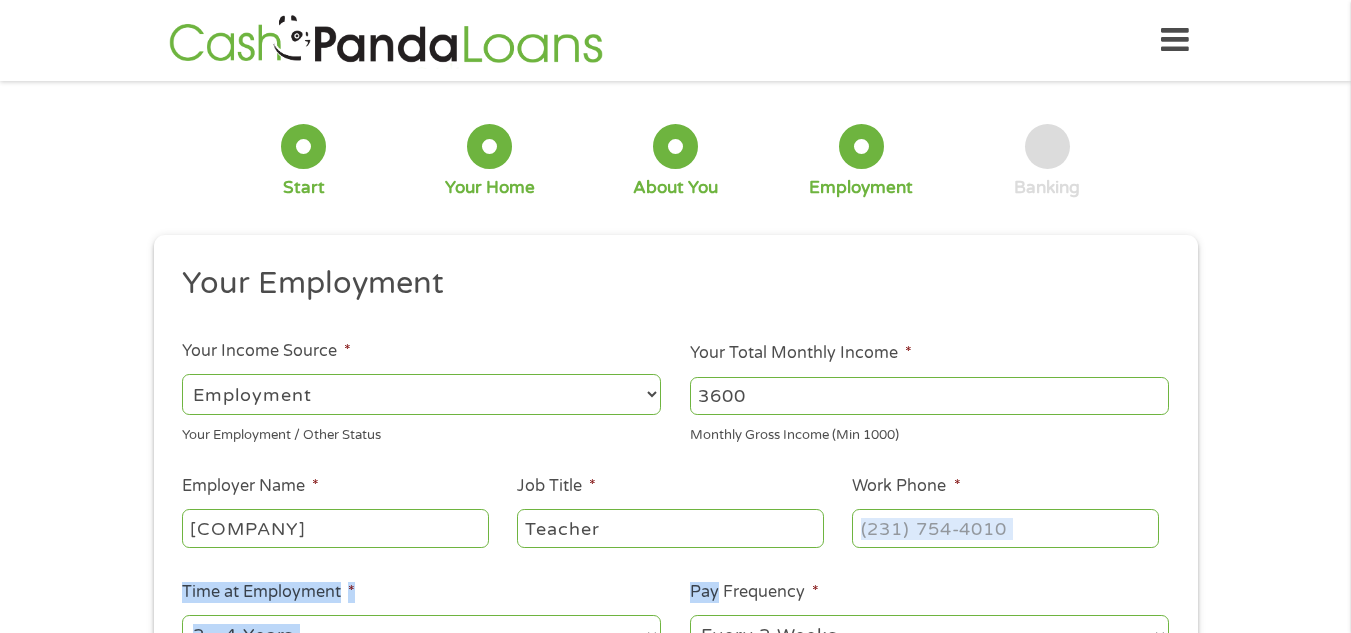 click on "Employer Name * [COMPANY] Job Title * Teacher Work Phone * Time at Employment * --- Choose one --- 1 Year or less 1 - 2 Years 2 - 4 Years Over 4 Years Pay Frequency * --- Choose one --- Every 2 Weeks Every Week Monthly Semi-Monthly Next Pay Date (DD/MM/YYYY) * Are you Active Military * No Yes Are you Paid by Direct Deposit * Yes No" at bounding box center (675, 523) 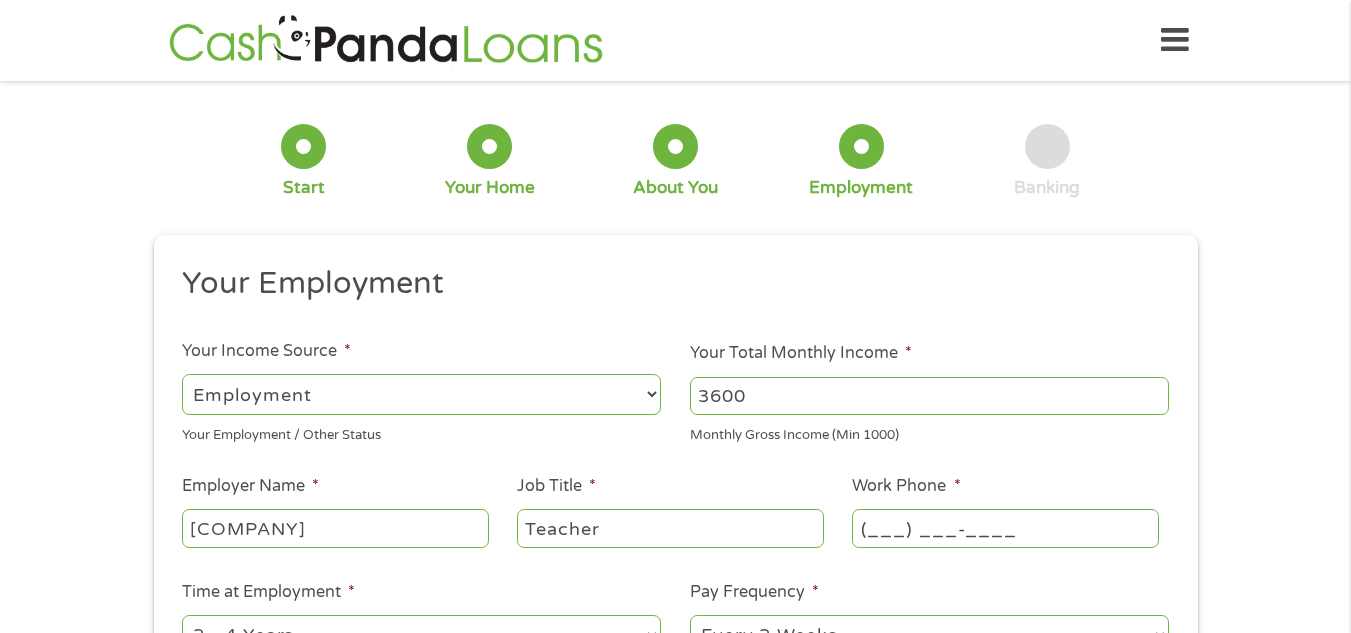 click on "(___) ___-____" at bounding box center (1005, 528) 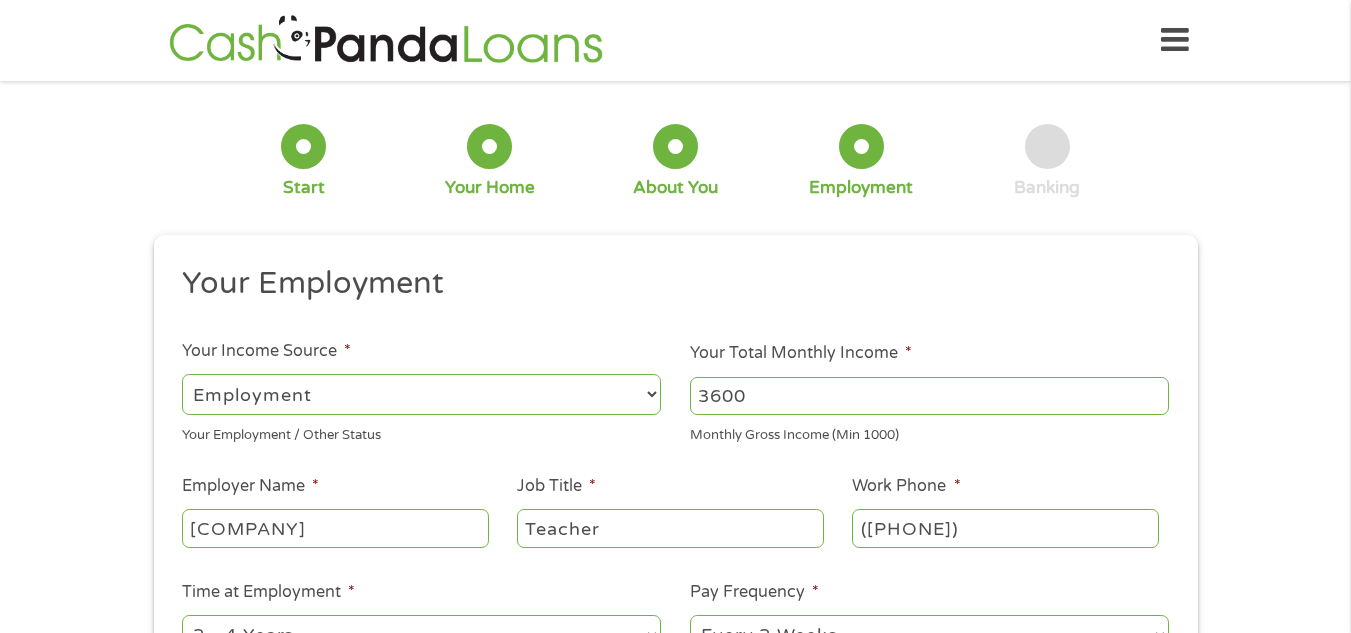 type on "([PHONE])" 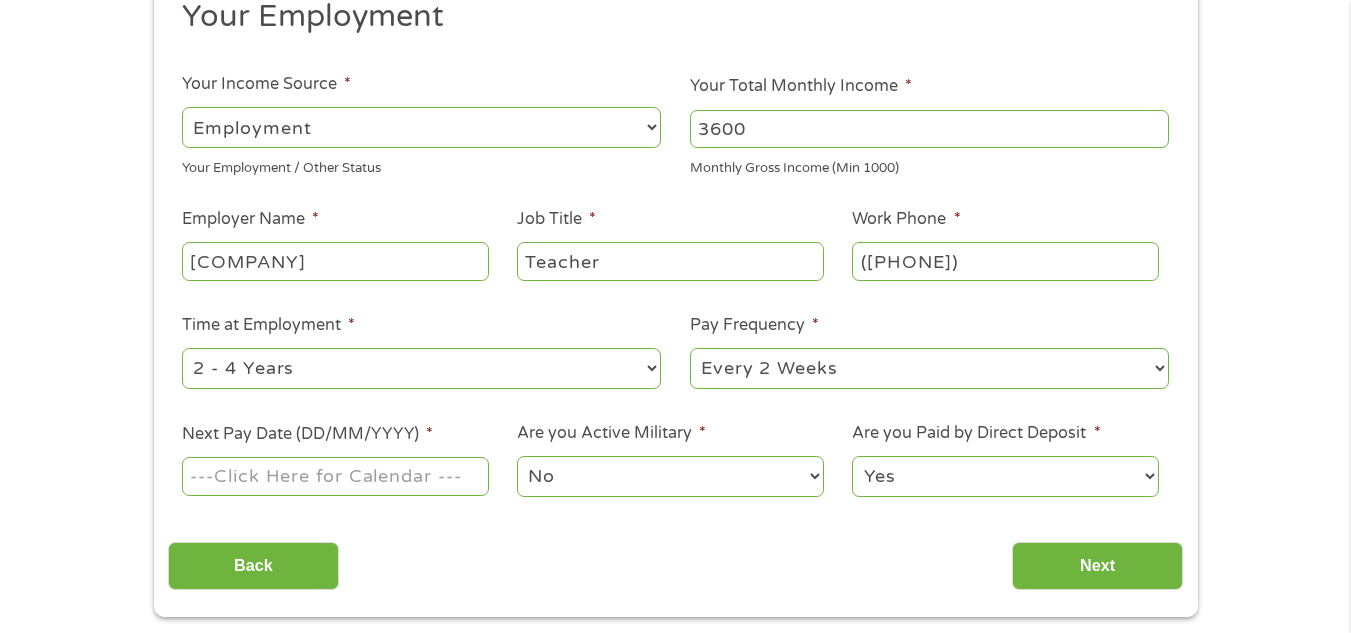 scroll, scrollTop: 307, scrollLeft: 0, axis: vertical 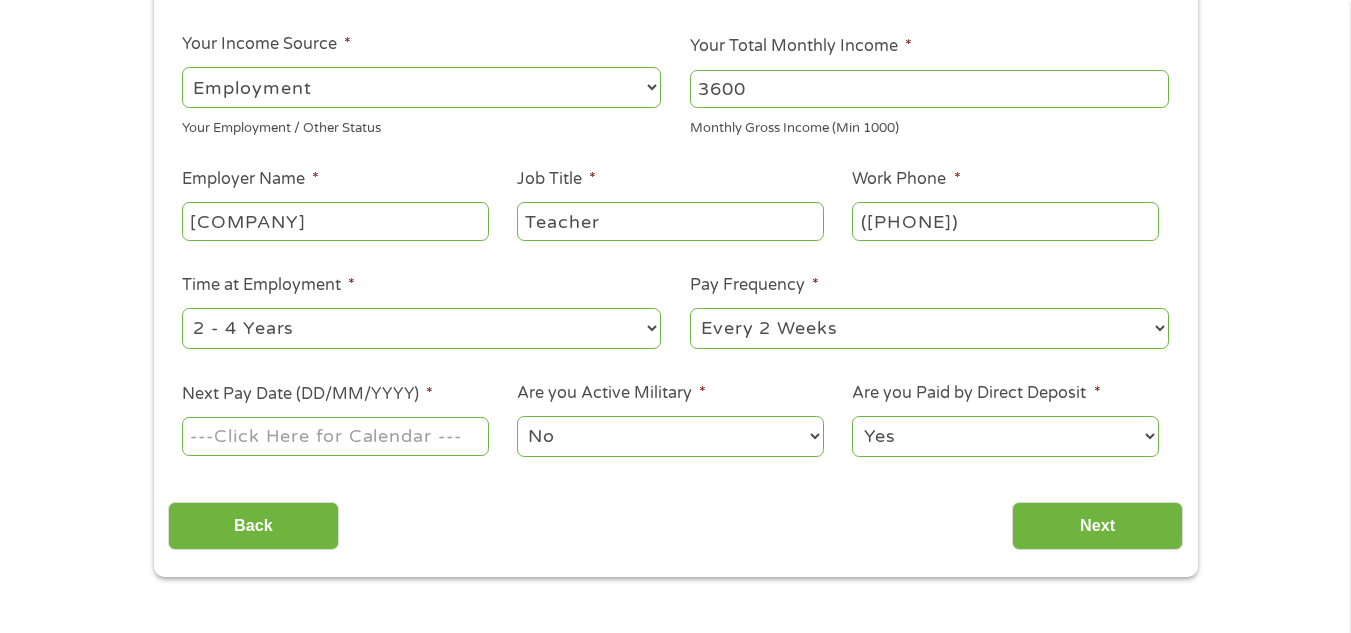 click on "--- Choose one --- 1 Year or less 1 - 2 Years 2 - 4 Years Over 4 Years" at bounding box center [421, 328] 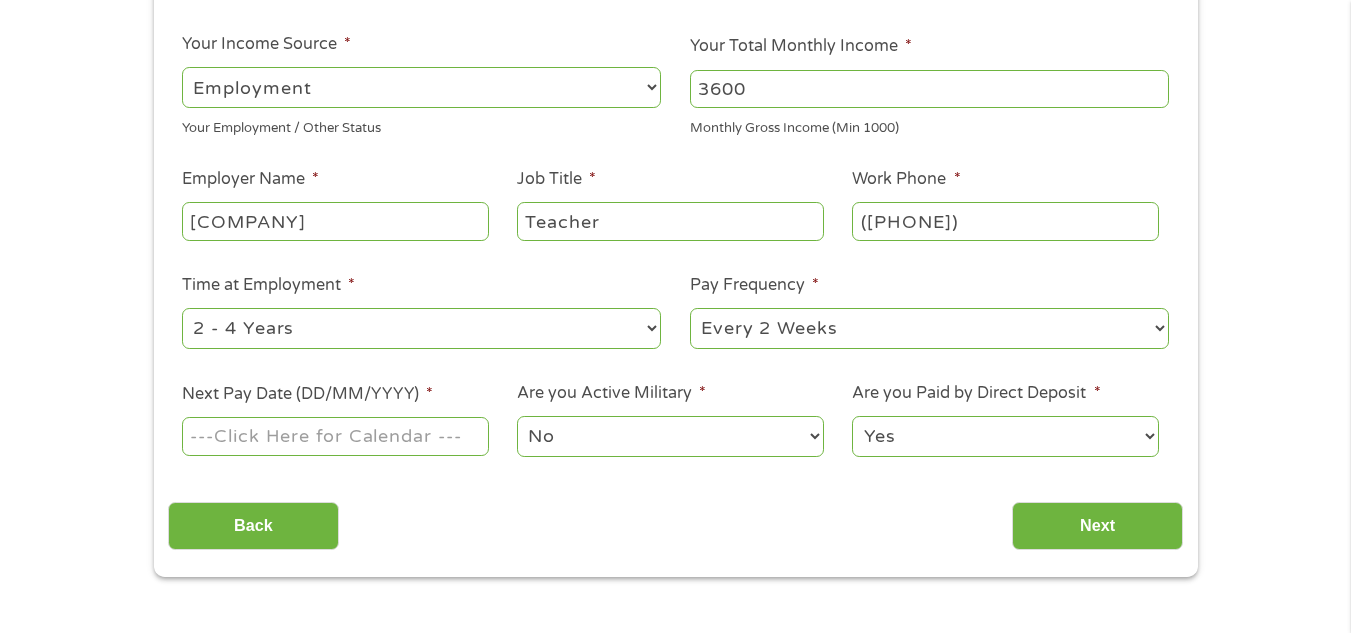 select on "60months" 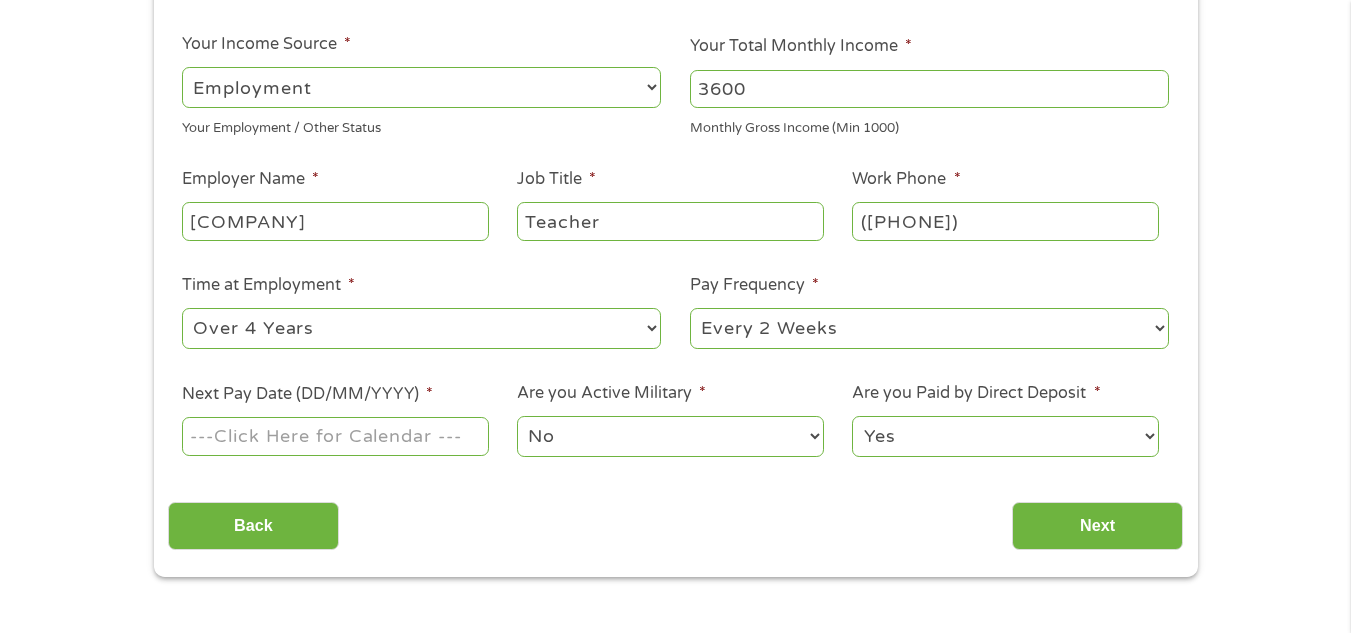 click on "--- Choose one --- 1 Year or less 1 - 2 Years 2 - 4 Years Over 4 Years" at bounding box center (421, 328) 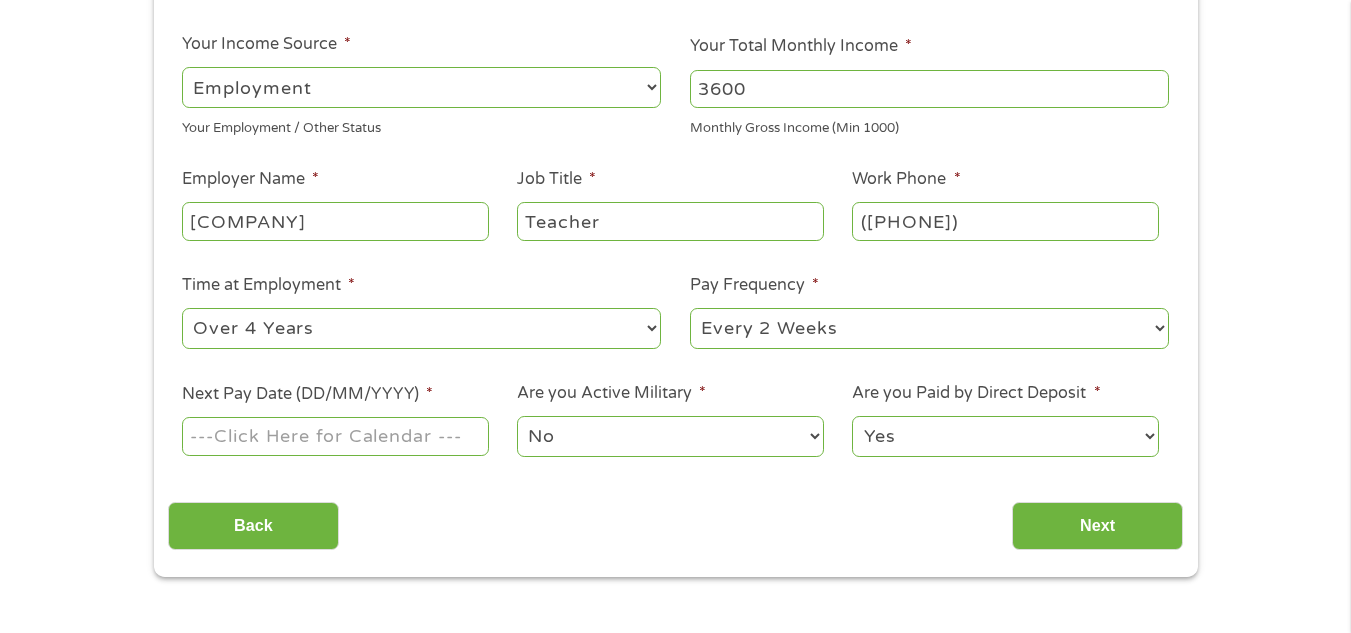 click on "--- Choose one --- Every 2 Weeks Every Week Monthly Semi-Monthly" at bounding box center (929, 328) 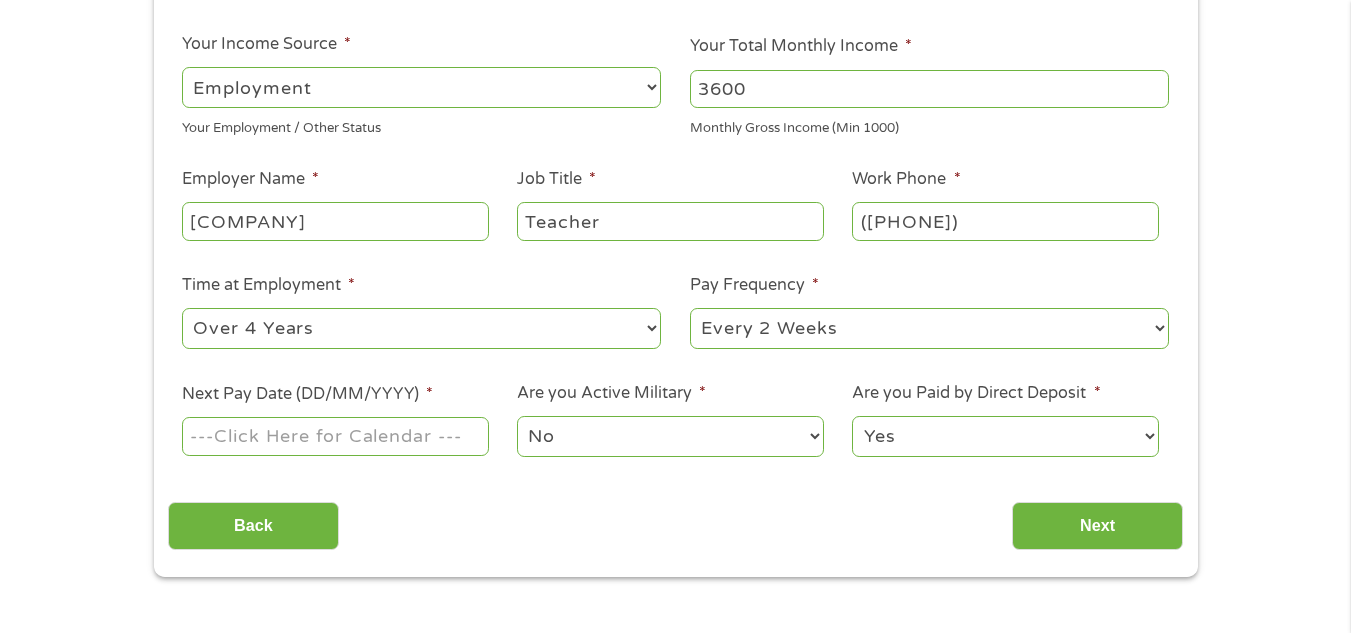 select on "monthly" 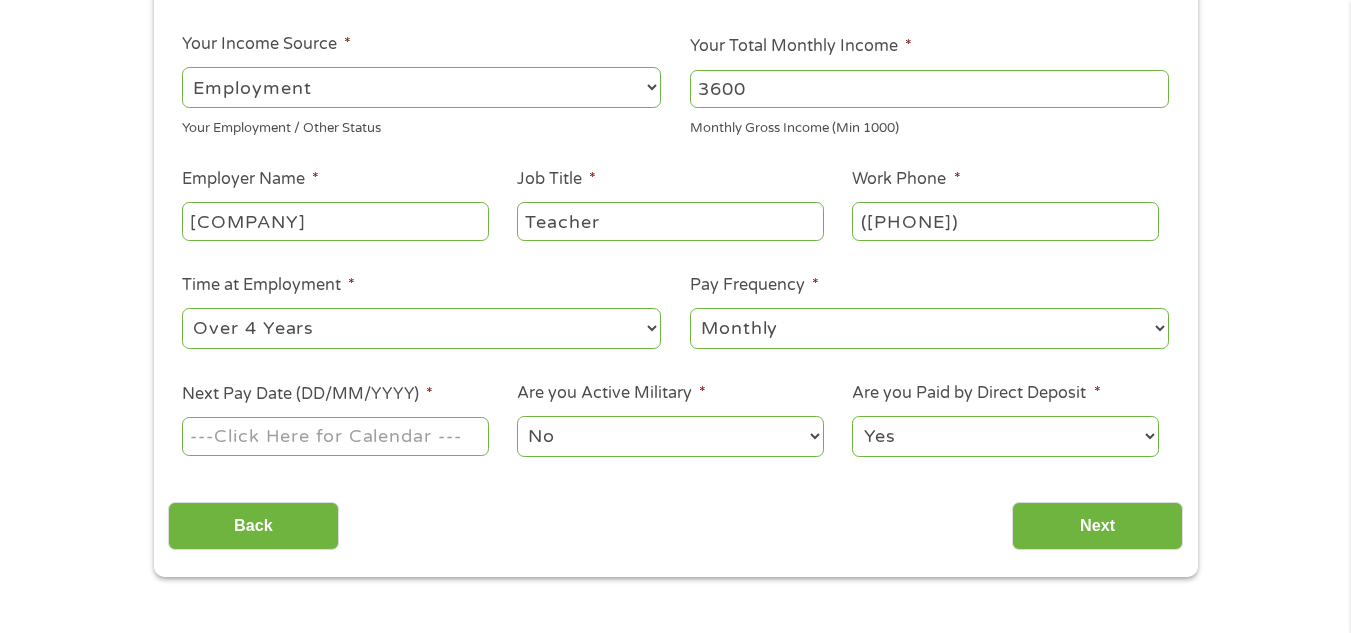 click on "--- Choose one --- Every 2 Weeks Every Week Monthly Semi-Monthly" at bounding box center [929, 328] 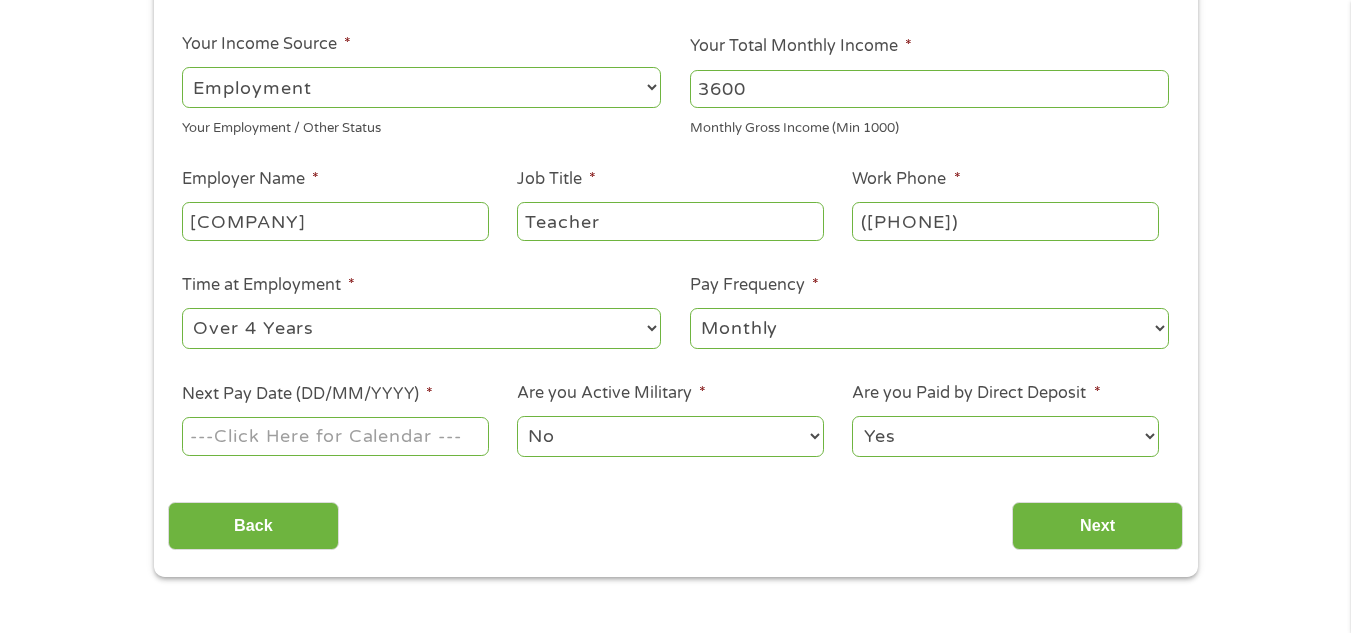 click on "Employer Name * [COMPANY] Job Title * Teacher Work Phone * ([PHONE]) Time at Employment * --- Choose one --- 1 Year or less 1 - 2 Years 2 - 4 Years Over 4 Years Pay Frequency * --- Choose one --- Every 2 Weeks Every Week Monthly Semi-Monthly Next Pay Date (DD/MM/YYYY) * Are you Active Military * No Yes Are you Paid by Direct Deposit * Yes No" at bounding box center [675, 216] 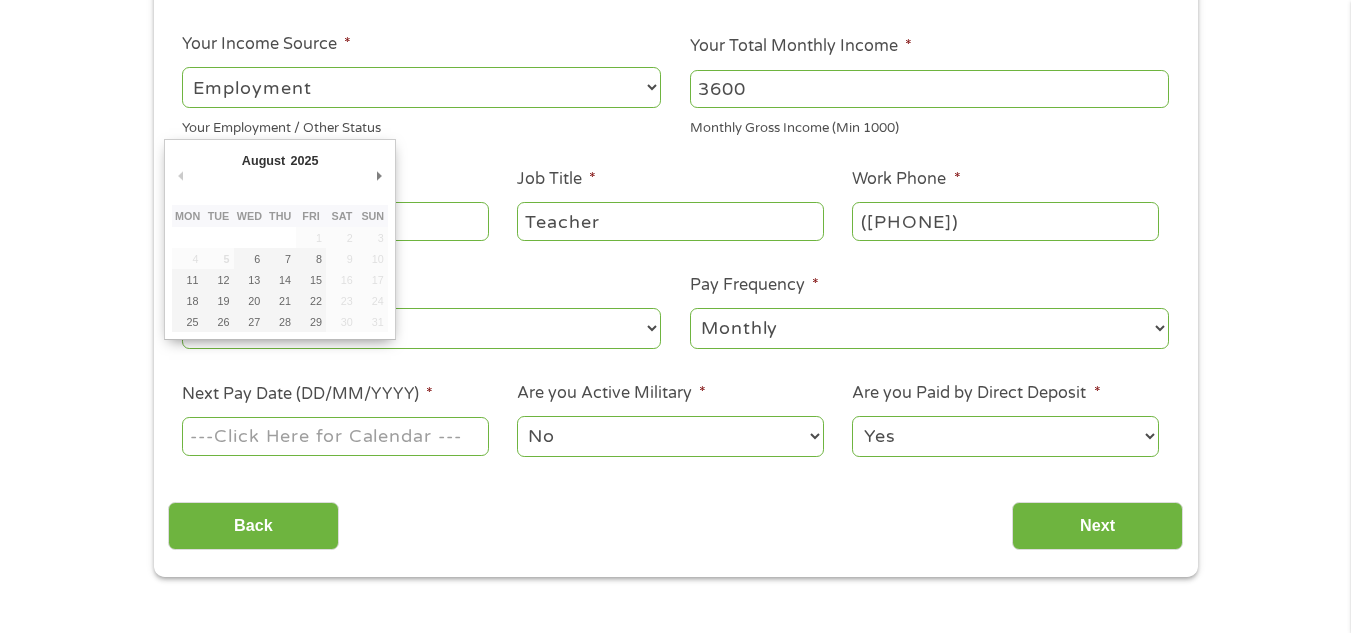 click on "Next Pay Date (DD/MM/YYYY) *" at bounding box center (335, 436) 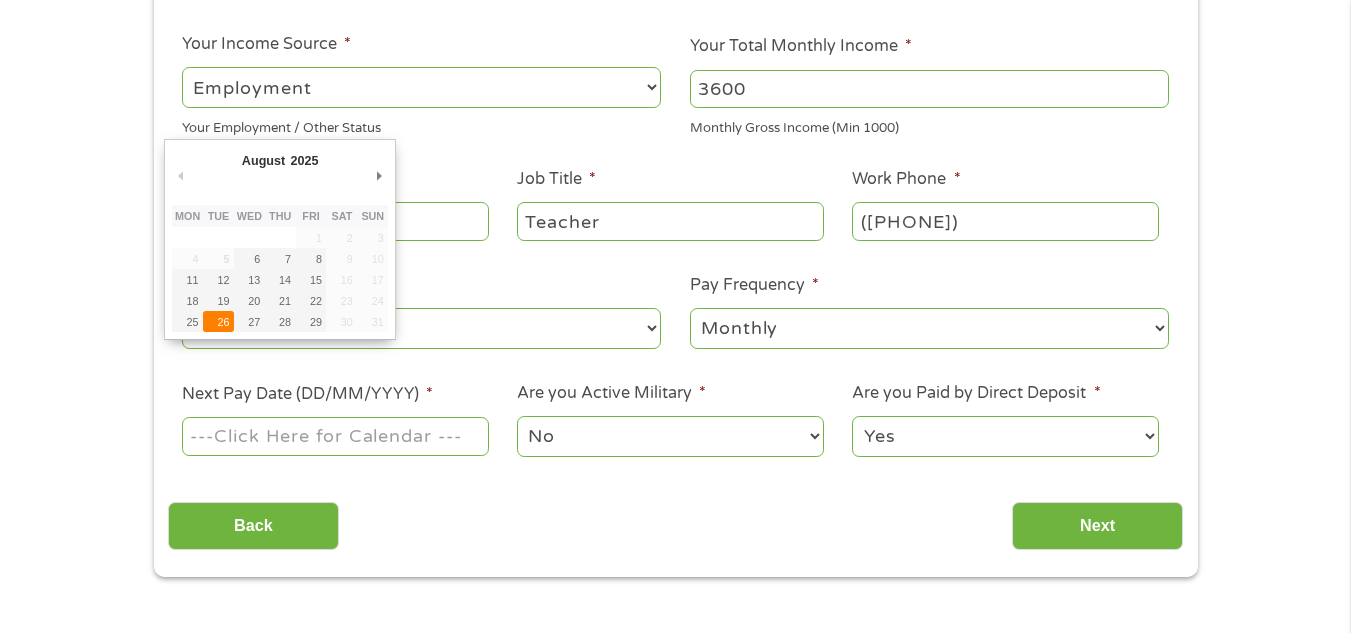 type on "[DATE]" 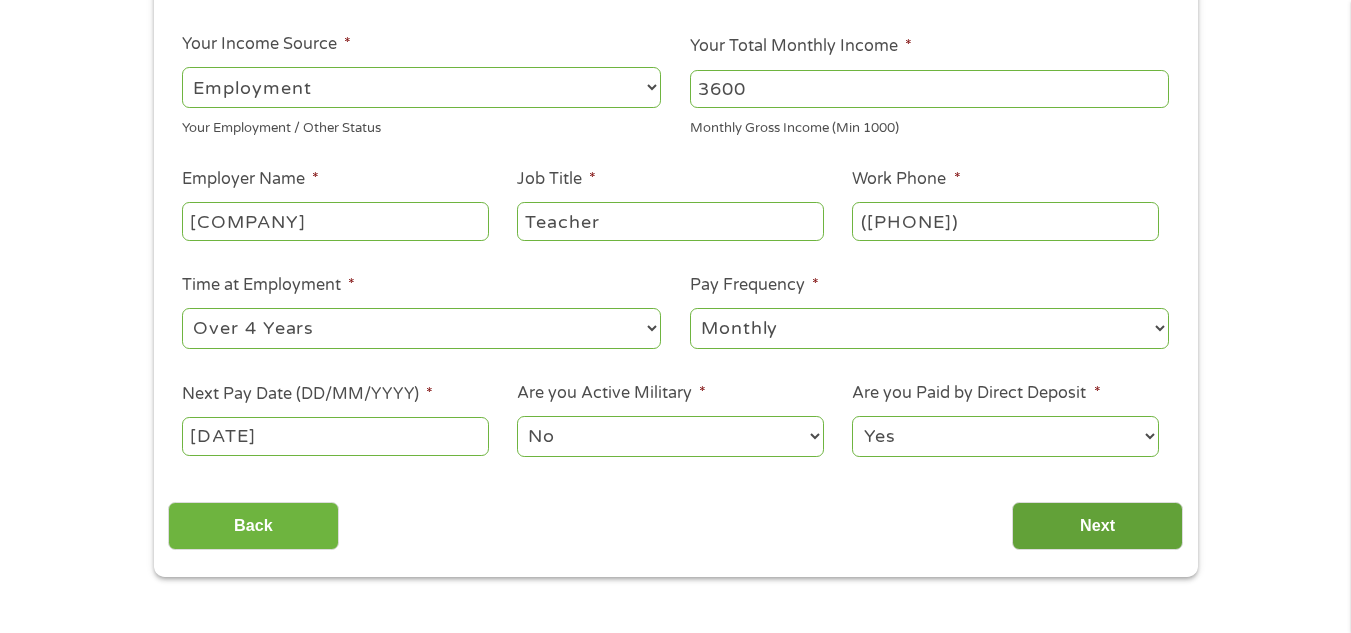 click on "Next" at bounding box center [1097, 526] 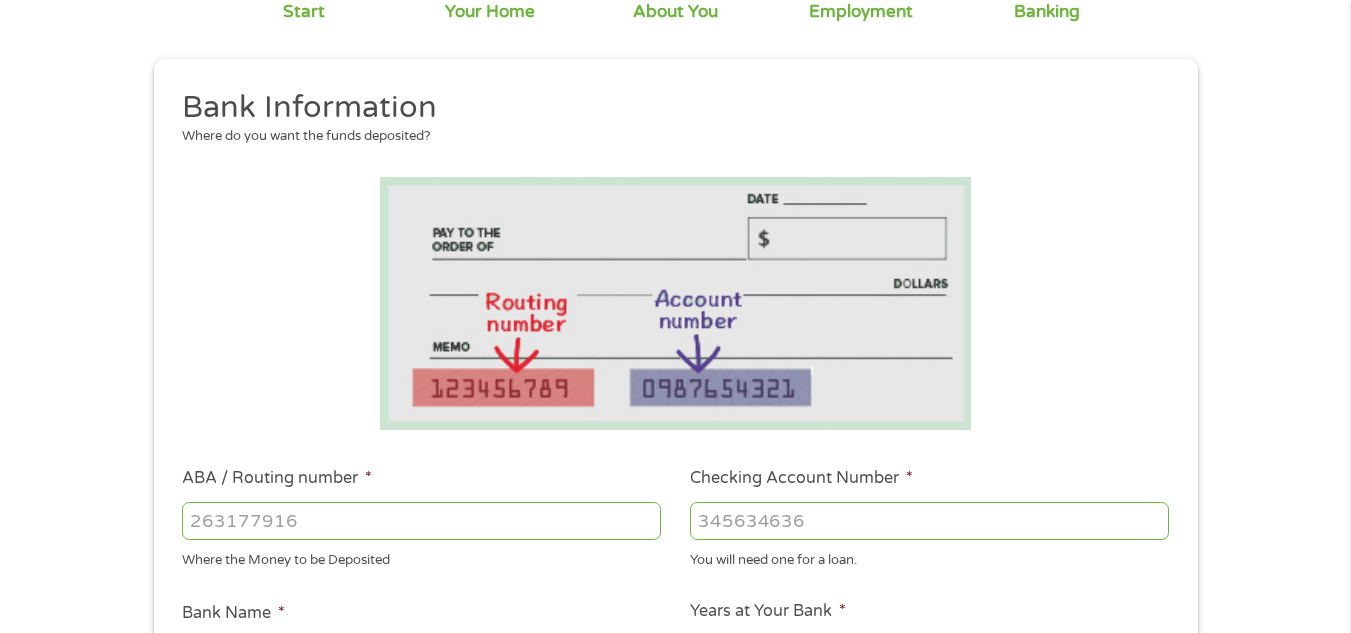 click on "ABA / Routing number * [NUMBER] Checking Account Number * You will need one for a loan. Bank Name * We do NOT store your bank details! Years at Your Bank * 2 - 4 Years 6 - 12 Months 1 - 2 Years Over 4 Years How long Have you been with your Bank This field is hidden when viewing the form My Credit Score --- Choose one --- Not Sure Excellent (700+) Good (600-700) Fair (500 - 600) Poor (under 500) * This choice Won’t affect your application This field is hidden when viewing the form Loan Reason --- Choose one --- Debt Consolidation Paying Bills Credit Card Bills Student Loan Home Improvement Big Purchase Medical Expenses Vacation Other * This choice Won’t affect your application Do you have $10k or more in Credit Card Debt? *
Yes
No
Terms and conditions
unsubscribe   of these communications at any time.
Terms and conditions *
,  Tree" at bounding box center (675, 568) 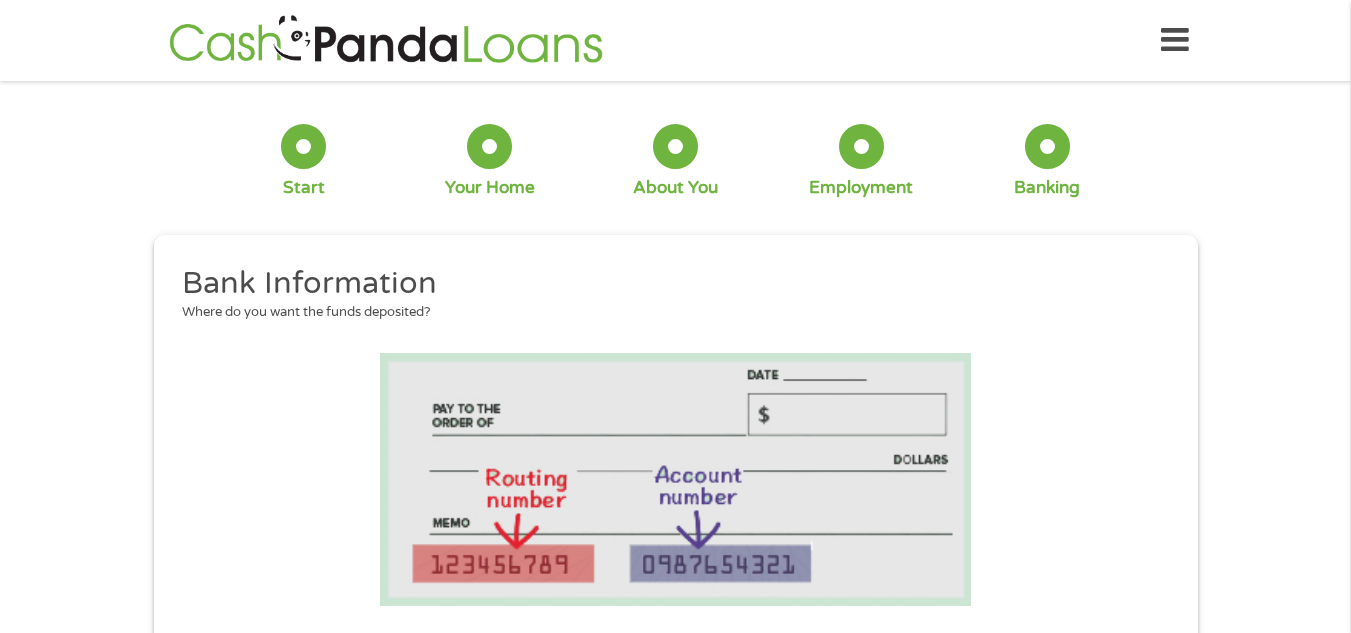 scroll, scrollTop: 553, scrollLeft: 0, axis: vertical 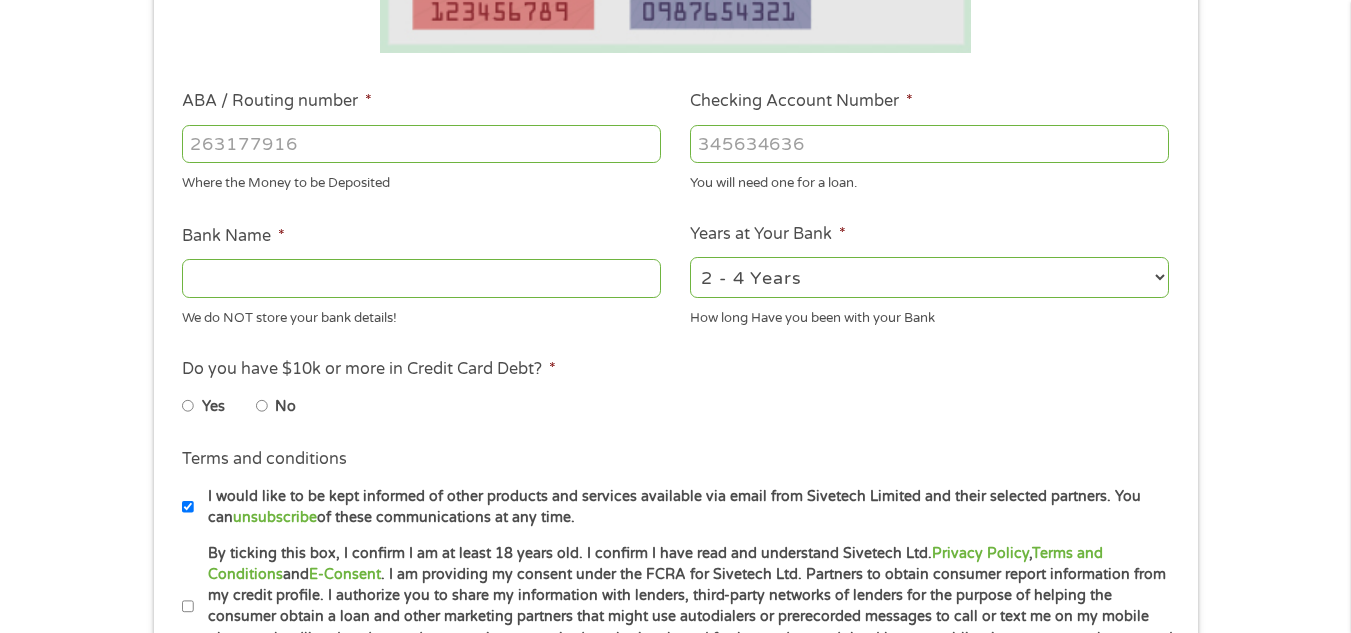 click on "ABA / Routing number *" at bounding box center (421, 144) 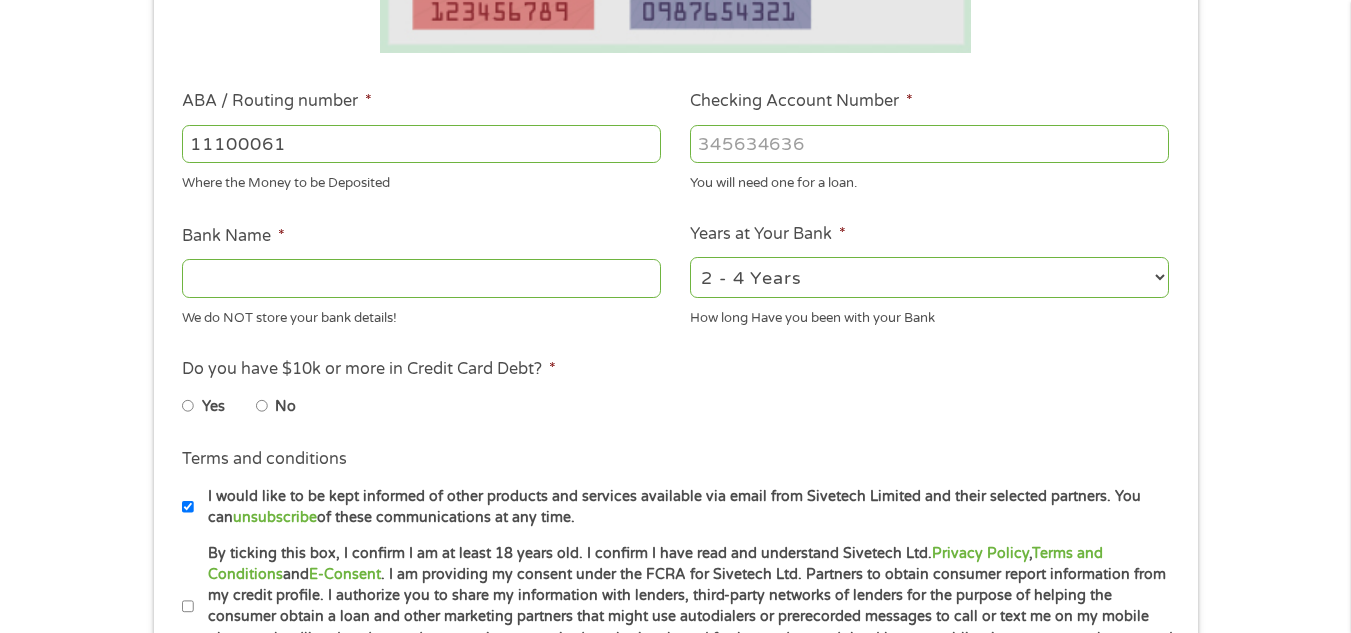 type on "111000614" 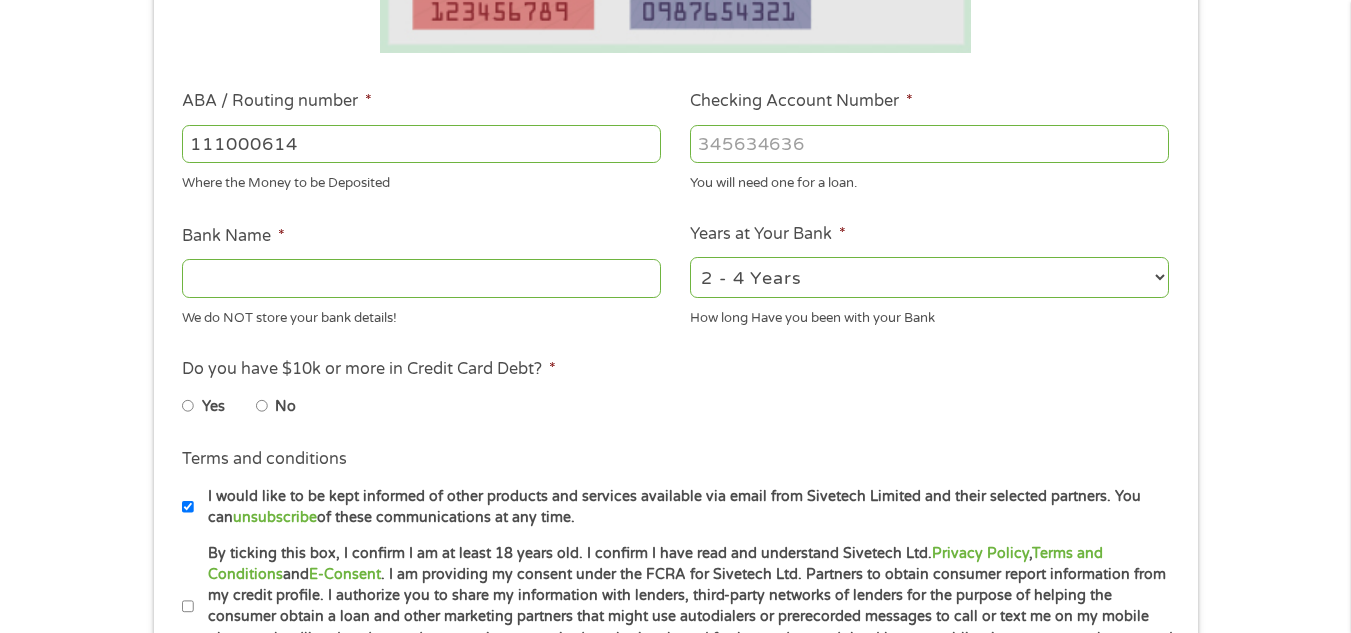 type on "JPMORGAN CHASE BANK NA" 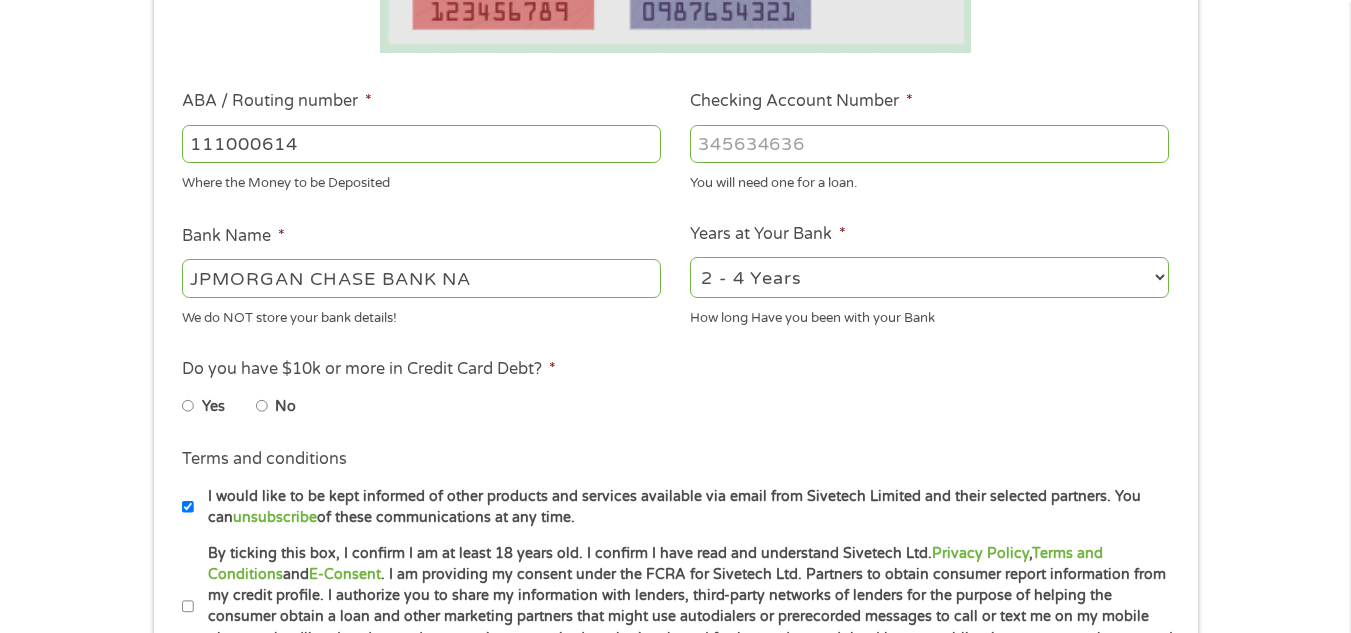 type on "111000614" 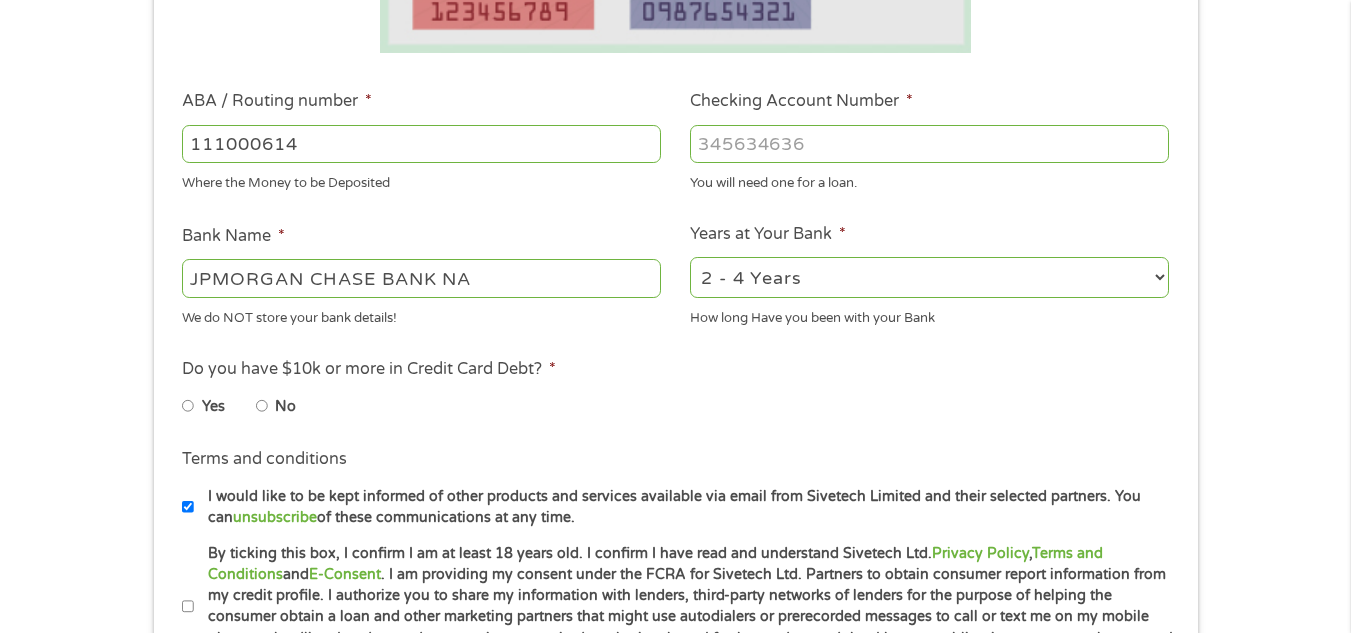 type on "[NUMBER]" 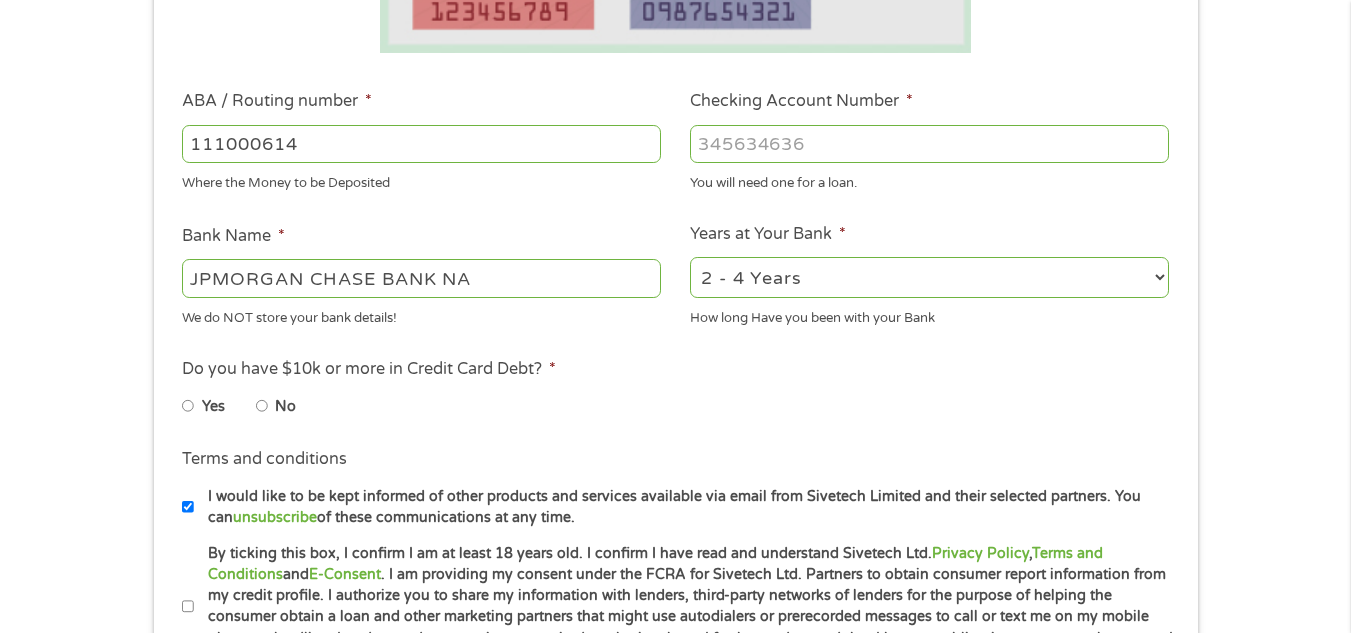 click on "2 - 4 Years 6 - 12 Months 1 - 2 Years Over 4 Years" at bounding box center [929, 277] 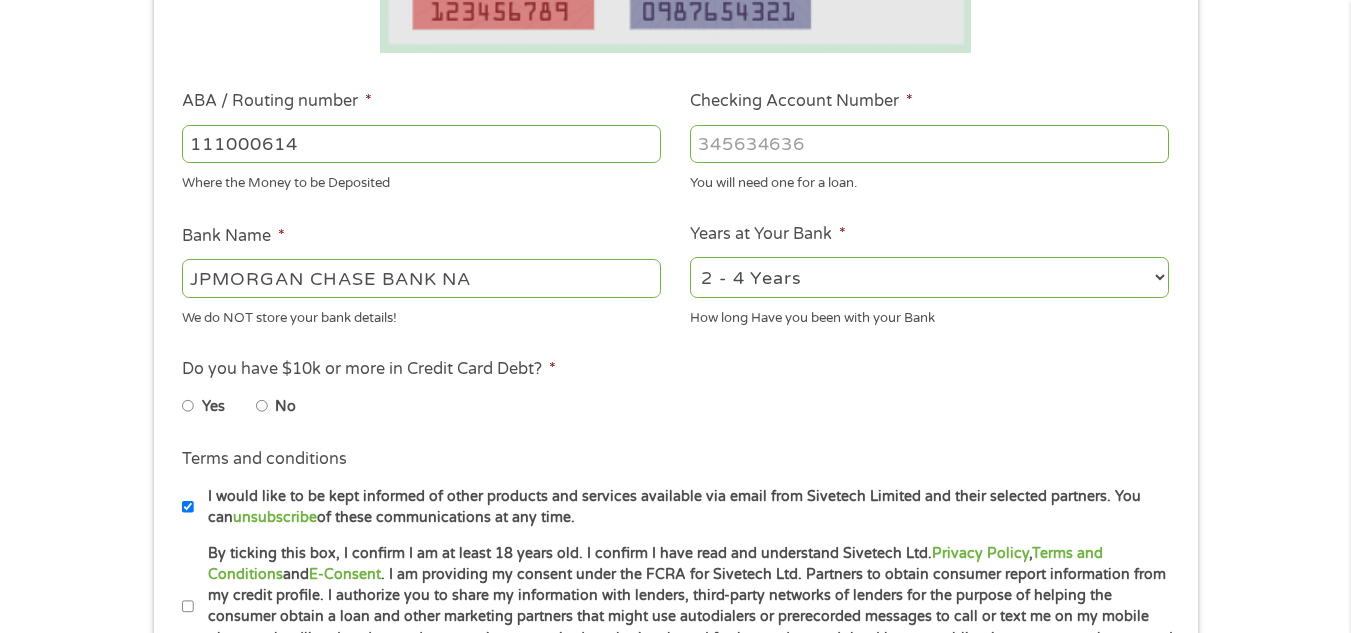 select on "60months" 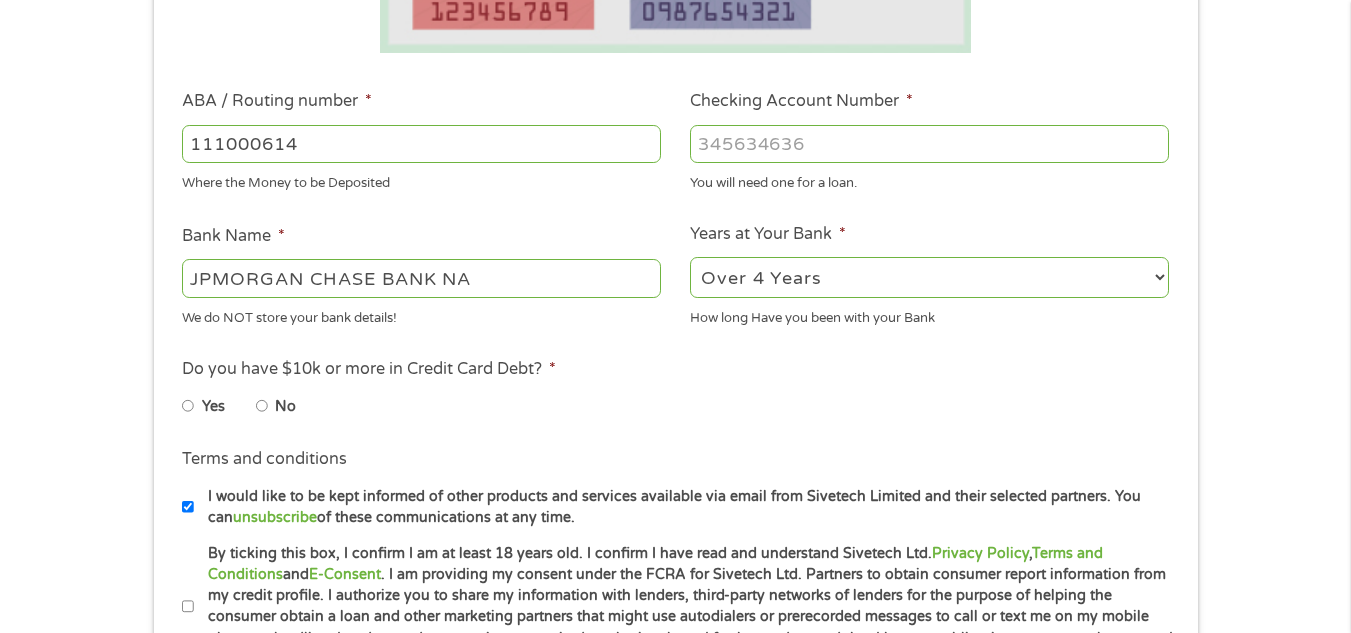 click on "2 - 4 Years 6 - 12 Months 1 - 2 Years Over 4 Years" at bounding box center (929, 277) 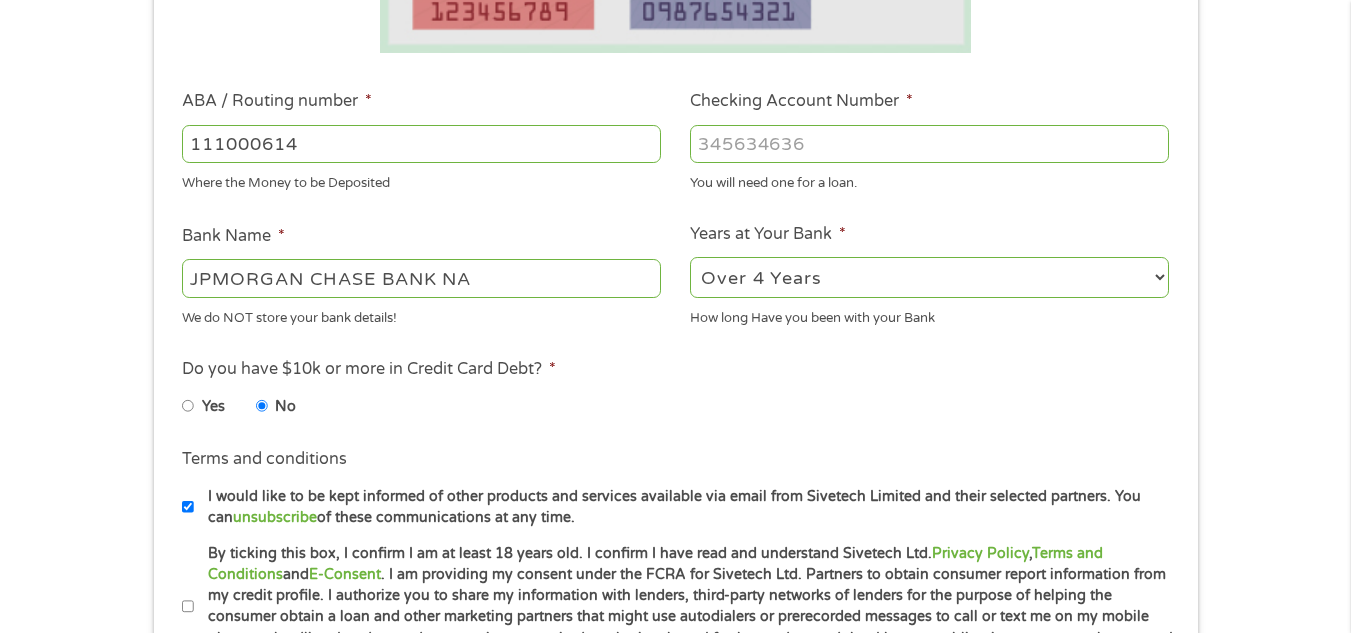 click on "I would like to be kept informed of other products and services available via email from Sivetech Limited and their selected partners. You can   unsubscribe   of these communications at any time." at bounding box center [188, 507] 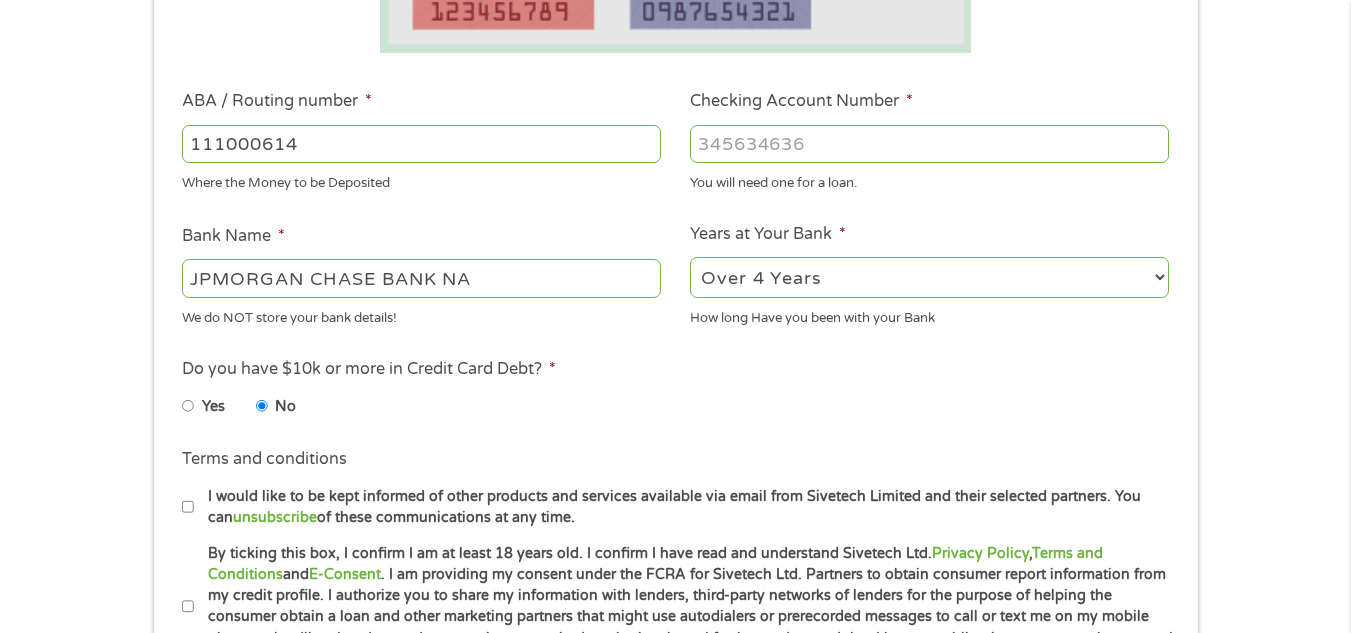 click on "By ticking this box, I confirm I am at least 18 years old. I confirm I have read and understand Sivetech Ltd.  Privacy Policy ,  Terms and Conditions  and  E-Consent . I am providing my consent under the FCRA for Sivetech Ltd. Partners to obtain consumer report information from my credit profile. I authorize you to share my information with lenders, third-party networks of lenders for the purpose of helping the consumer obtain a loan and other marketing partners that might use autodialers or prerecorded messages to call or text me on my mobile phone or landline. I understand consent is not required to obtain a loan. I further understand that I have no obligation to accept a loan once I am connected with an available lender." at bounding box center (188, 607) 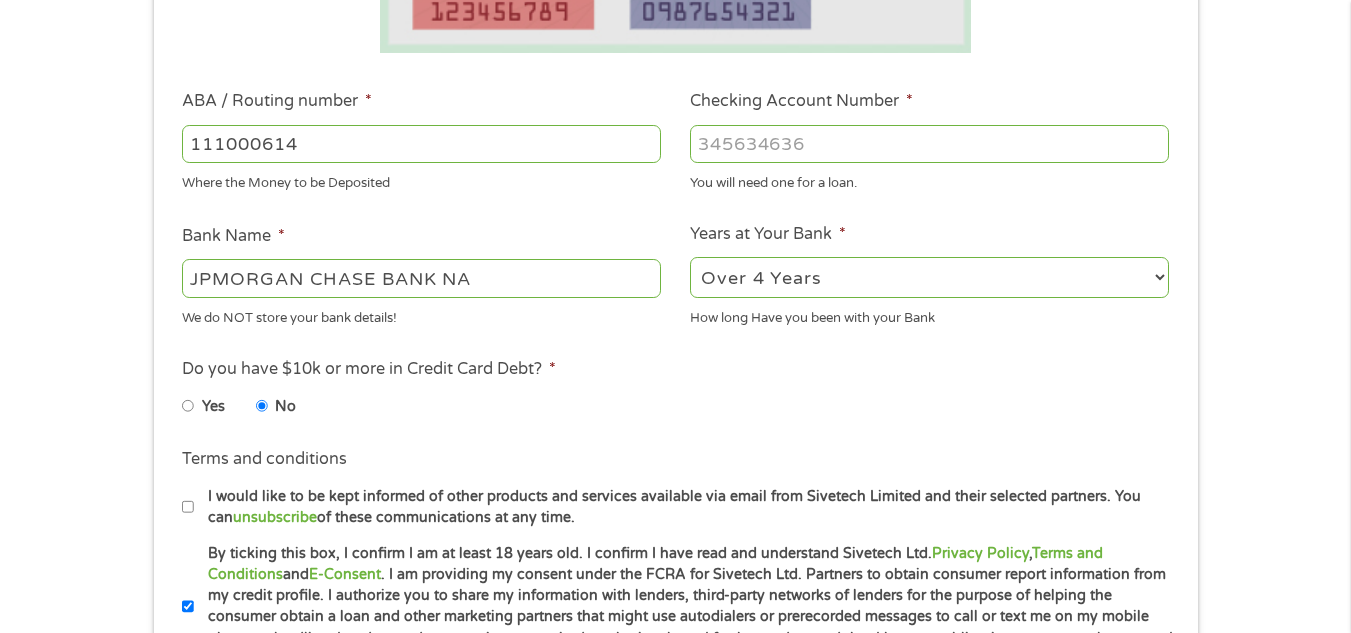 scroll, scrollTop: 1106, scrollLeft: 0, axis: vertical 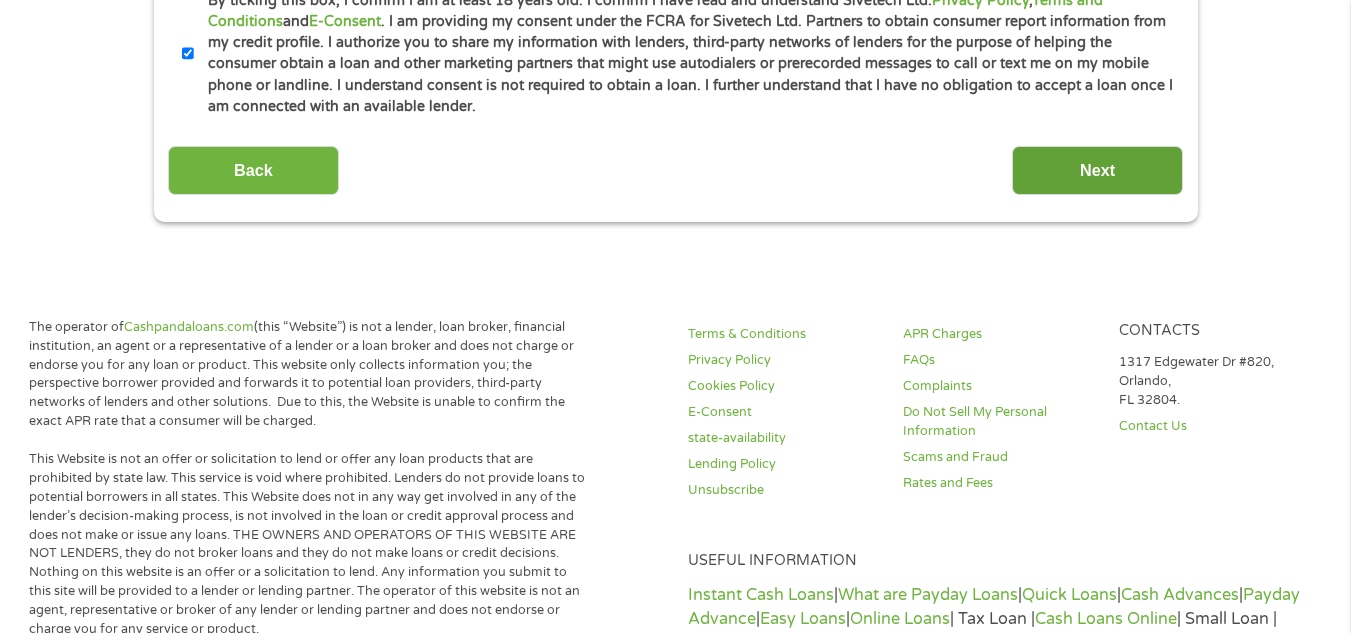 click on "Next" at bounding box center [1097, 170] 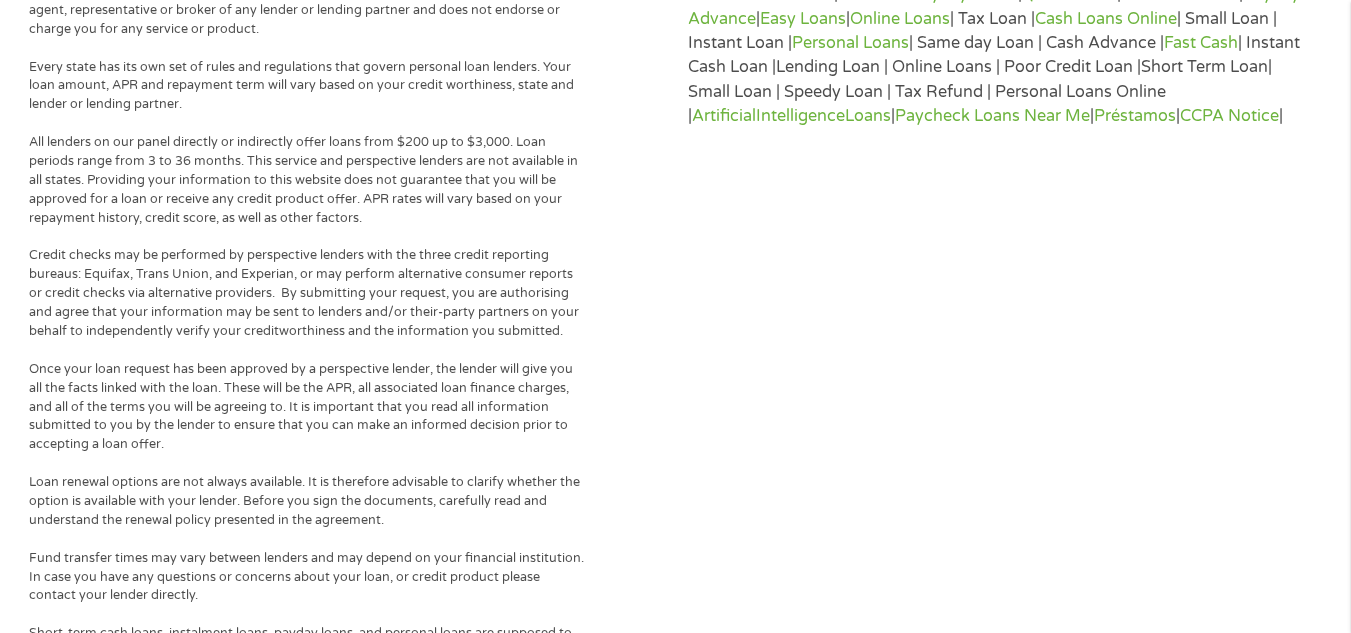 scroll, scrollTop: 8, scrollLeft: 8, axis: both 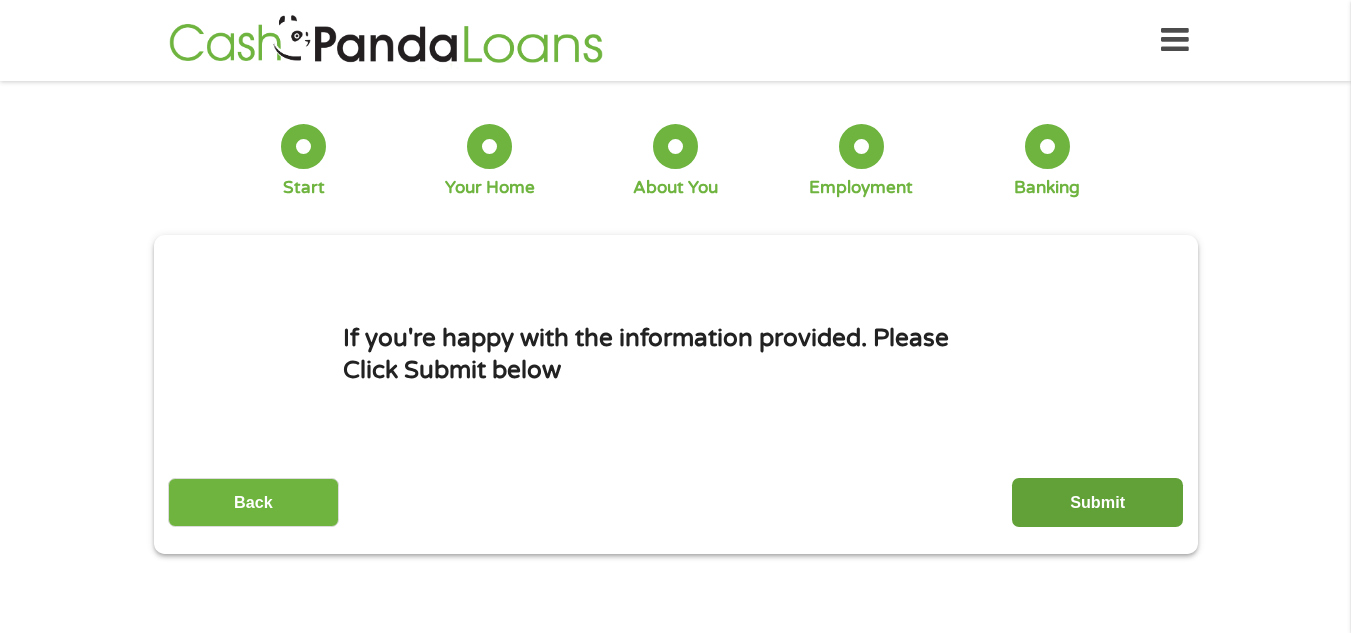 click on "Submit" at bounding box center (1097, 502) 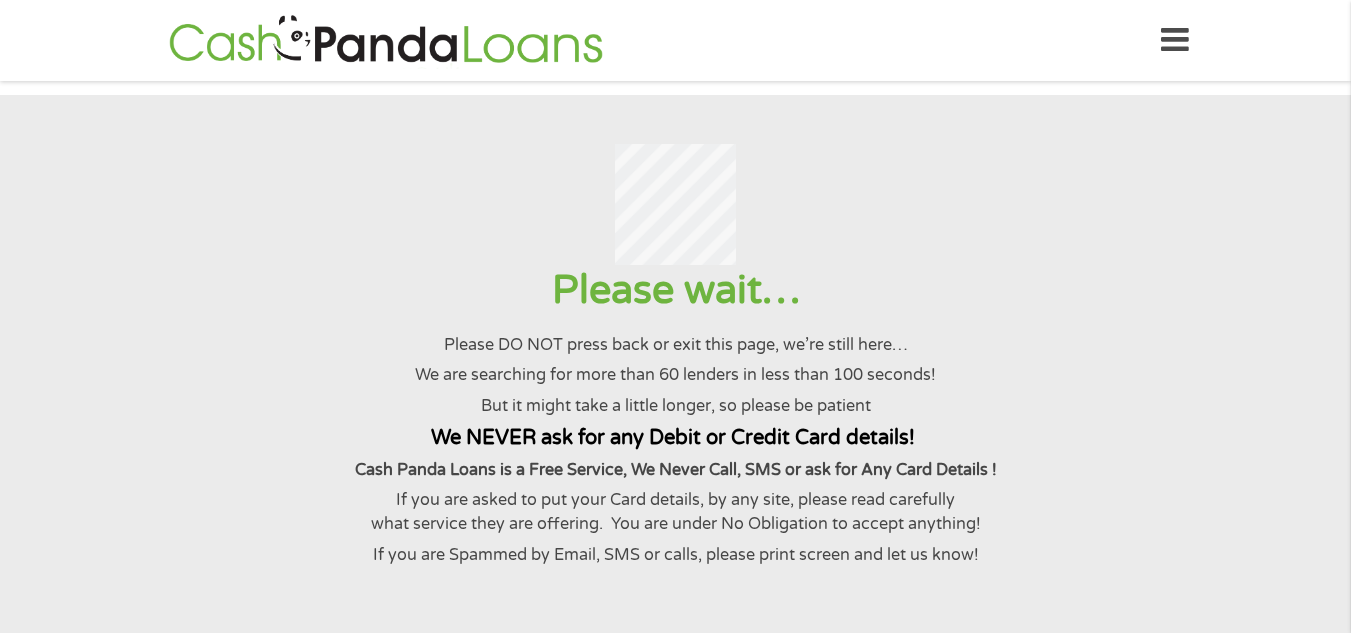 scroll, scrollTop: 553, scrollLeft: 0, axis: vertical 